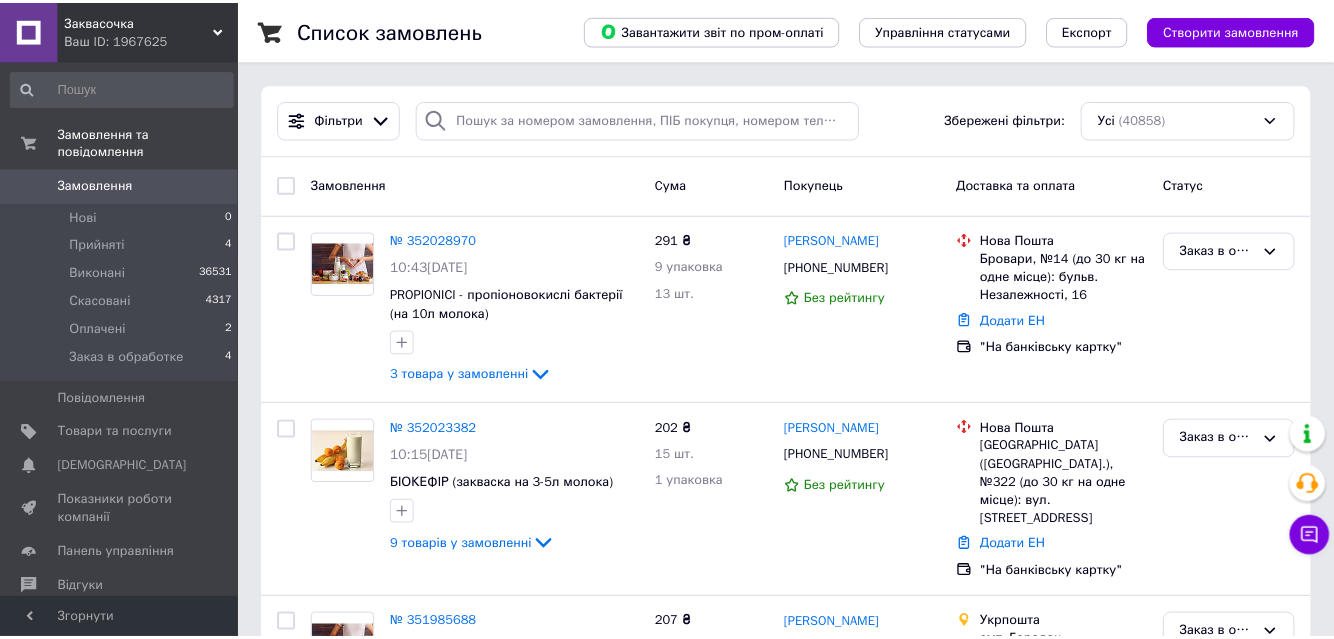 scroll, scrollTop: 0, scrollLeft: 0, axis: both 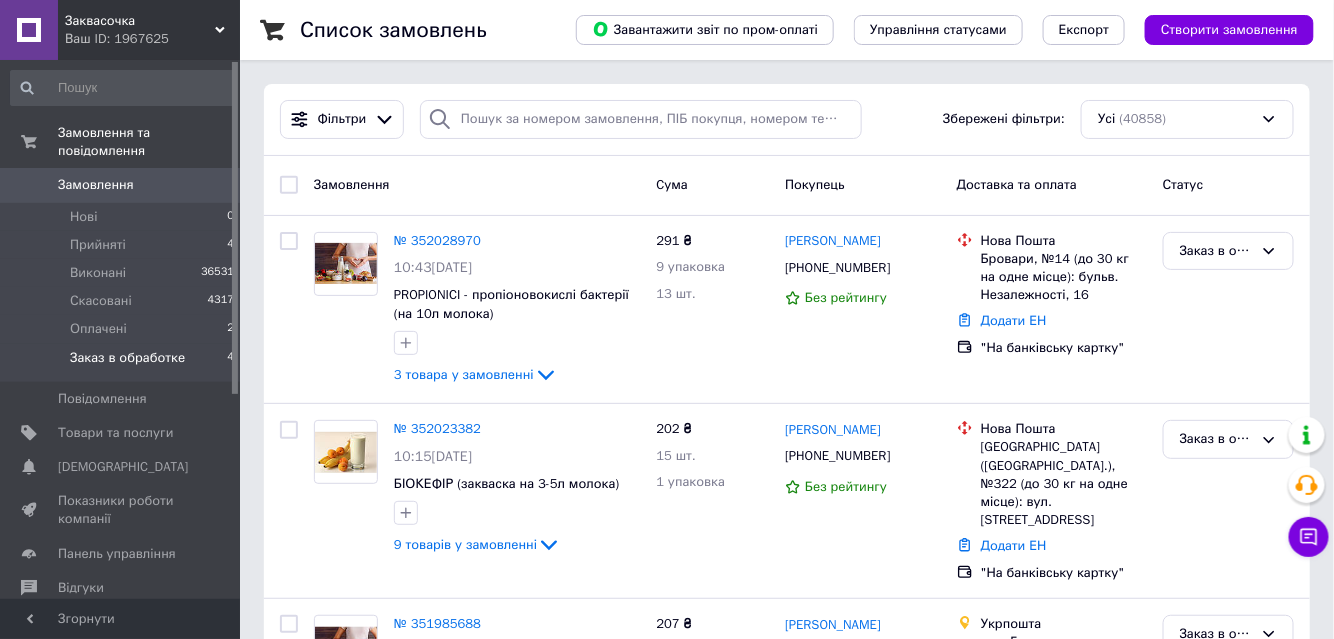 click on "Заказ в обработке" at bounding box center [127, 358] 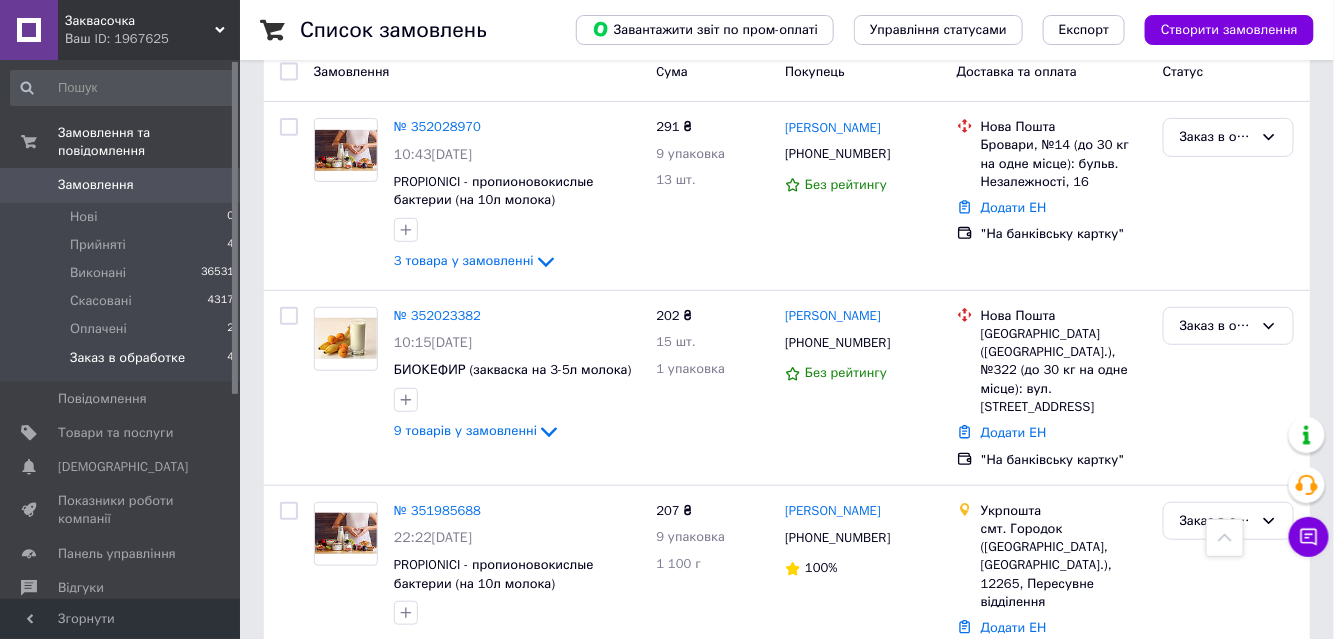 scroll, scrollTop: 0, scrollLeft: 0, axis: both 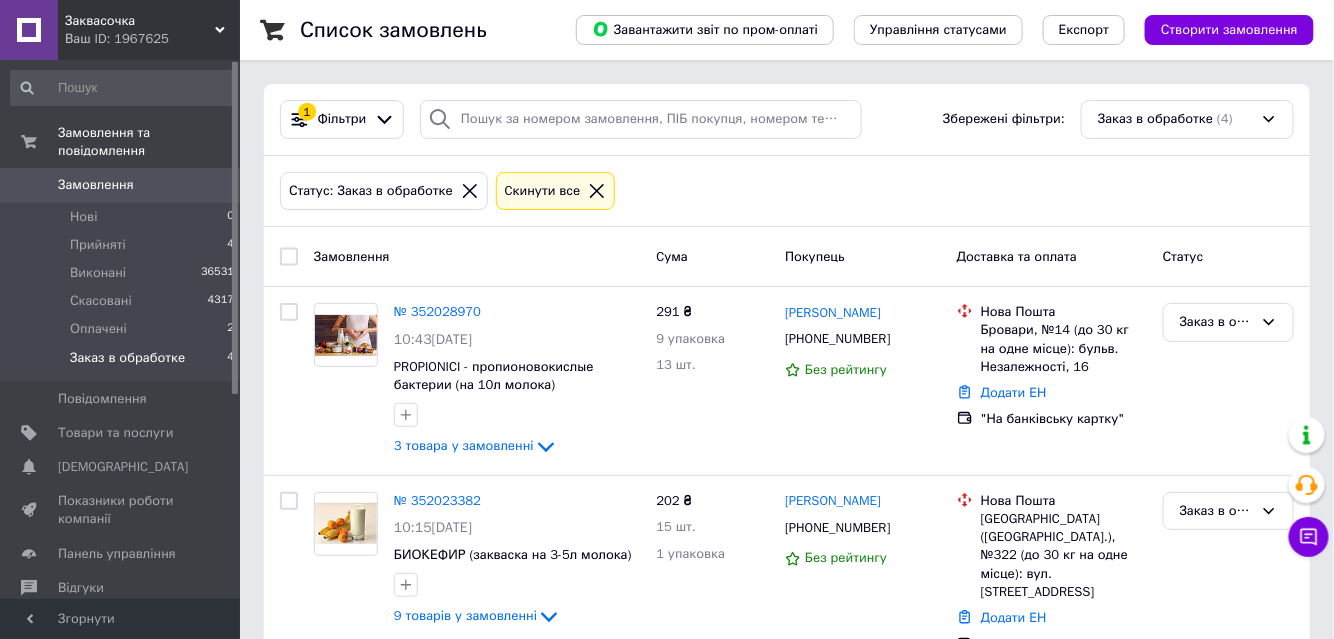 click 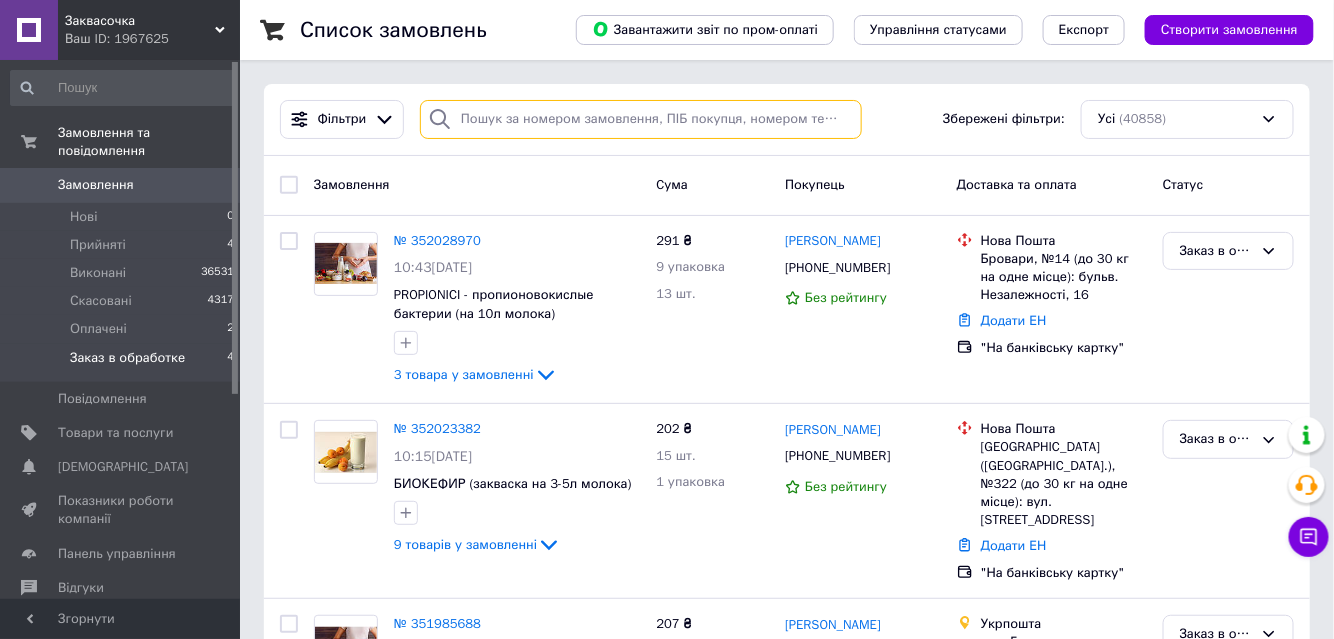 click at bounding box center [641, 119] 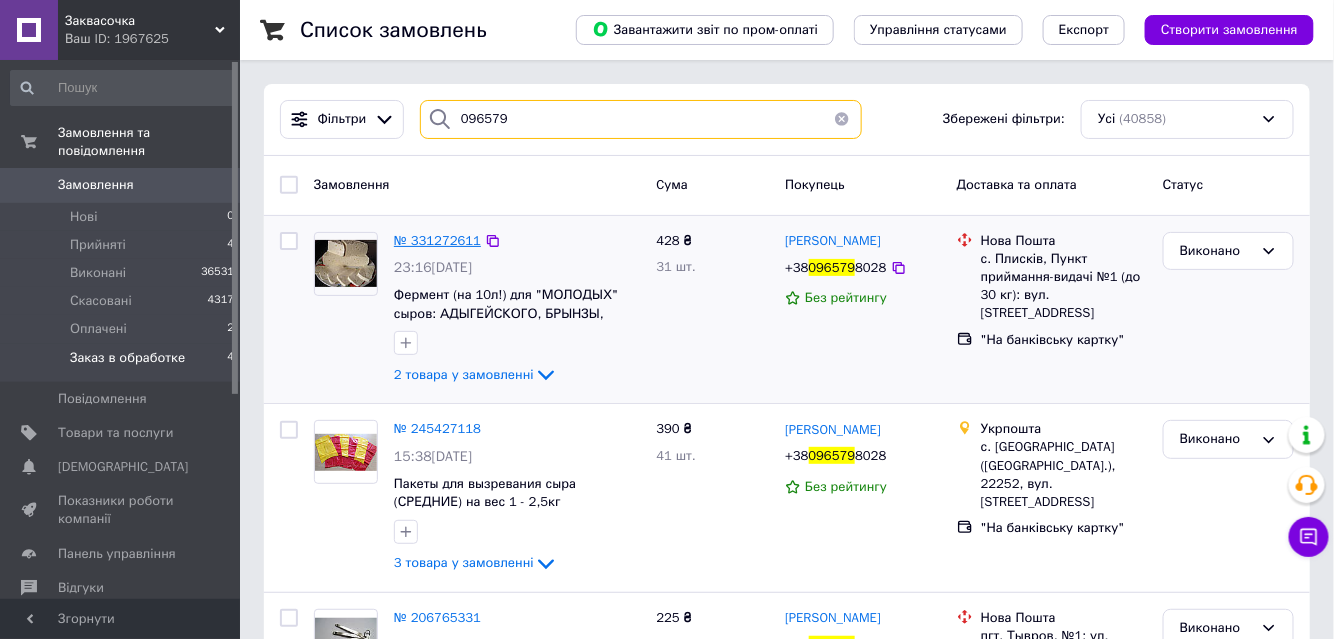 type on "096579" 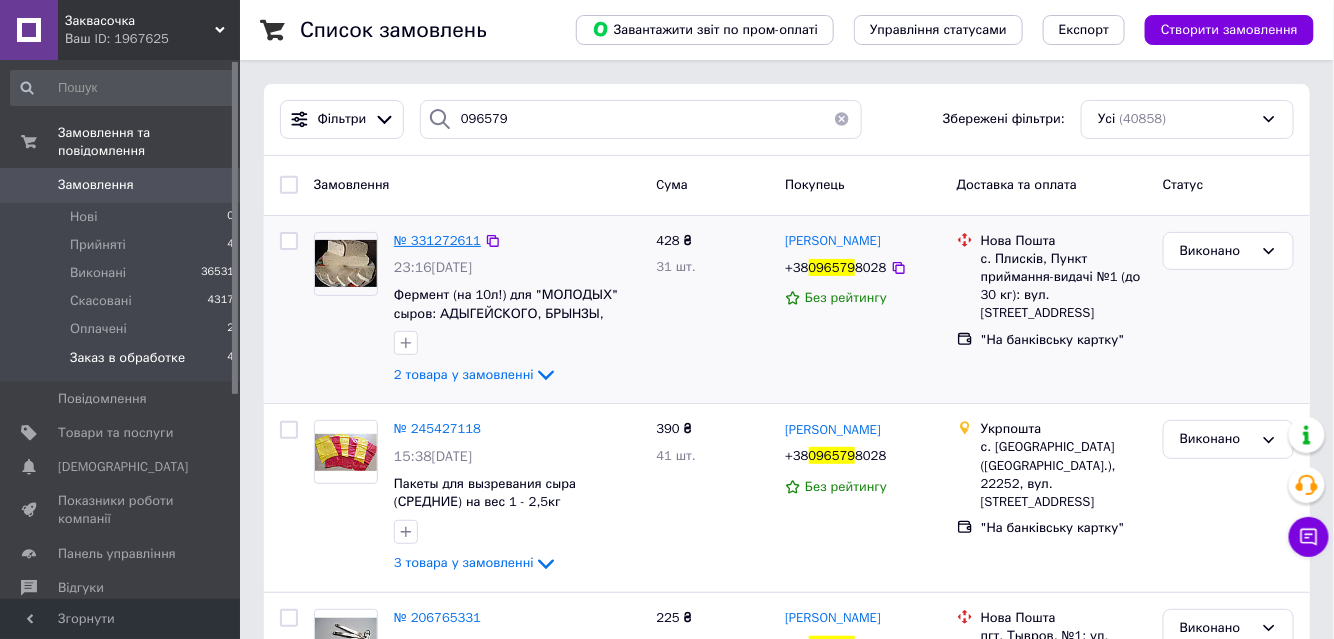 click on "№ 331272611" at bounding box center [437, 240] 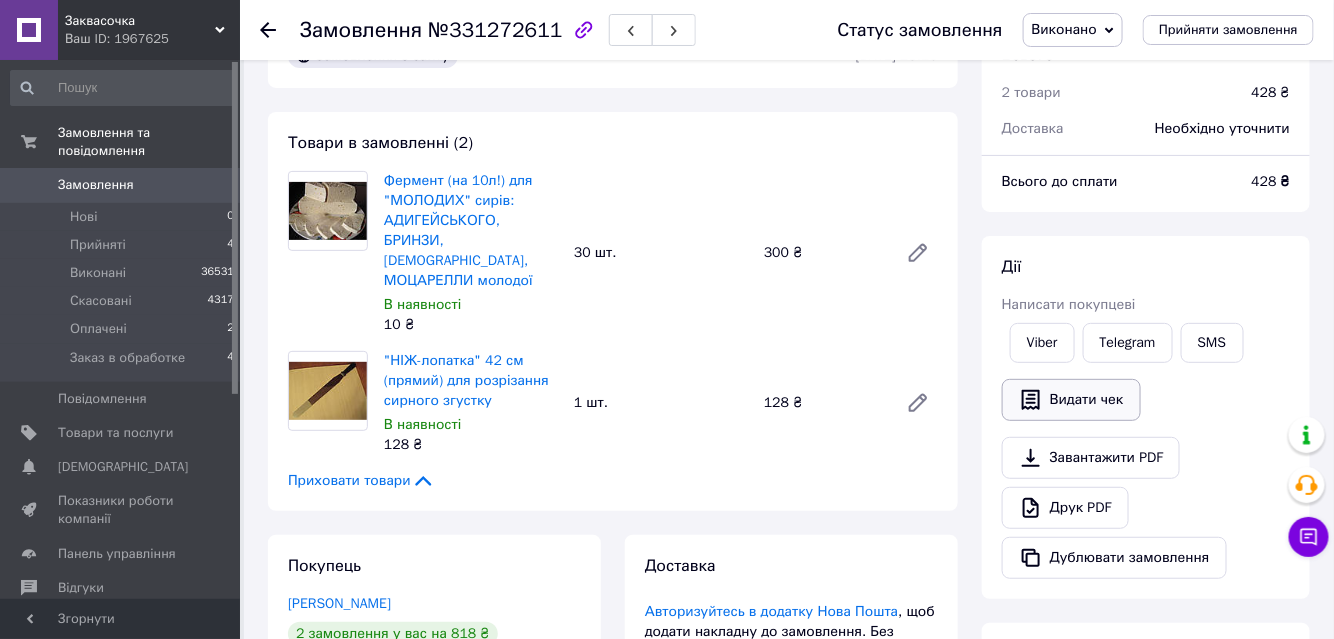 scroll, scrollTop: 181, scrollLeft: 0, axis: vertical 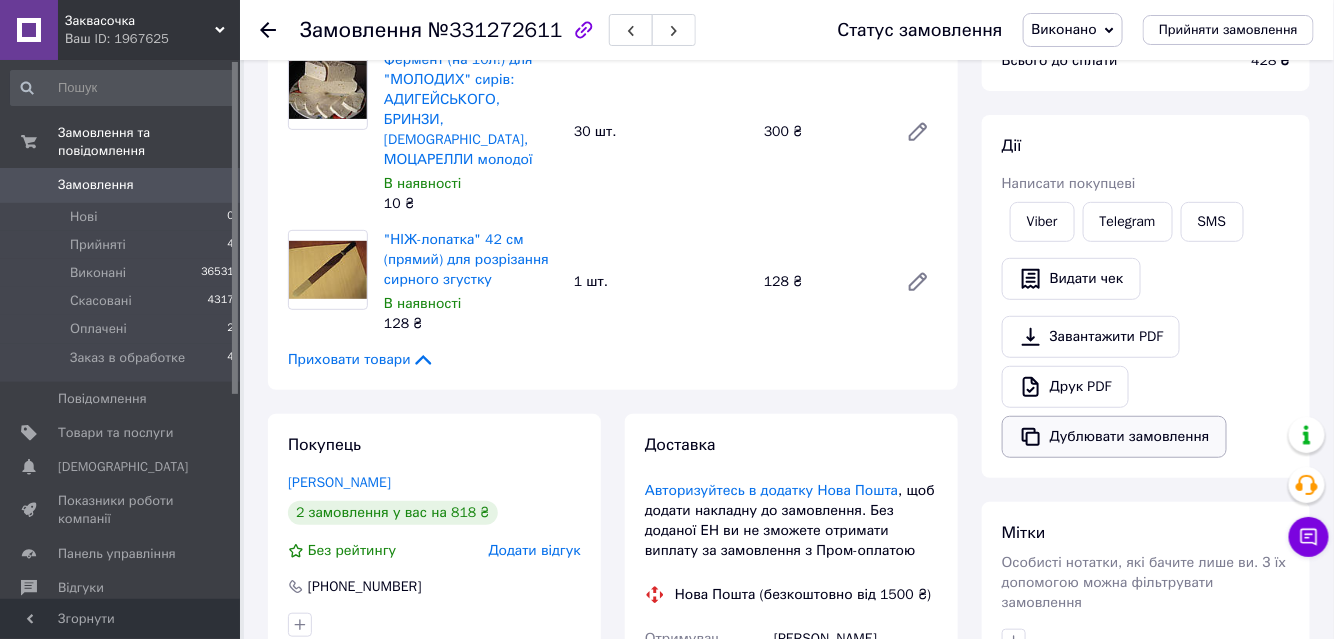 click on "Дублювати замовлення" at bounding box center [1114, 437] 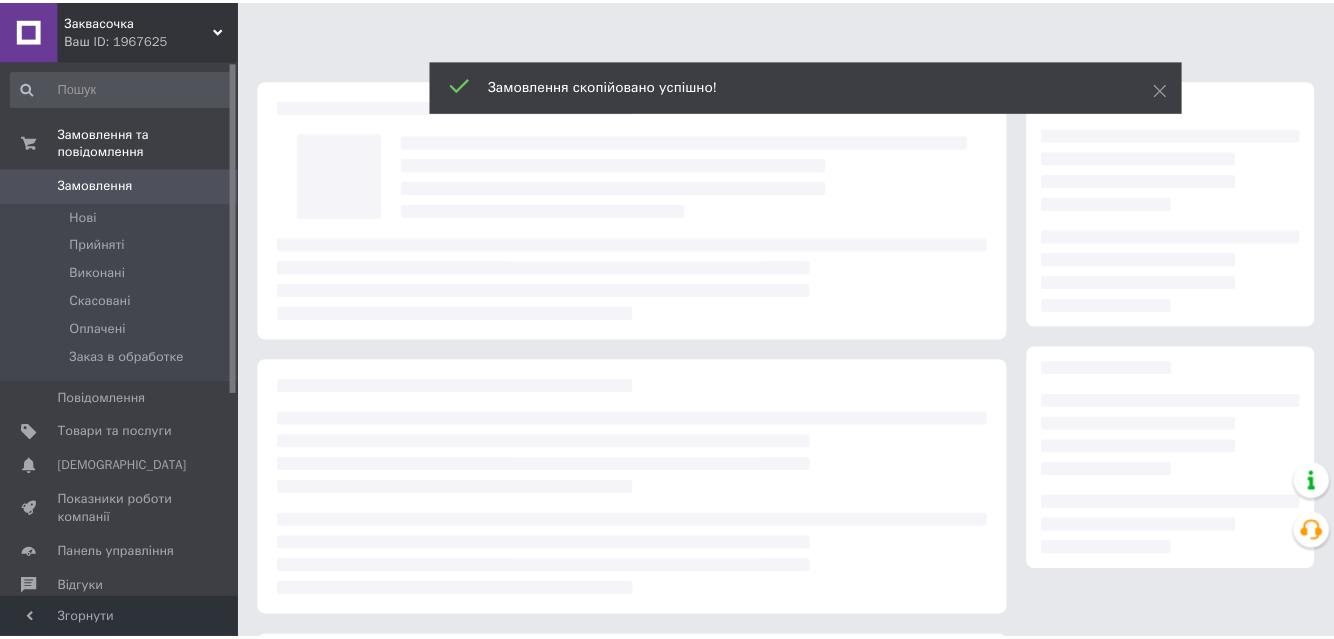 scroll, scrollTop: 0, scrollLeft: 0, axis: both 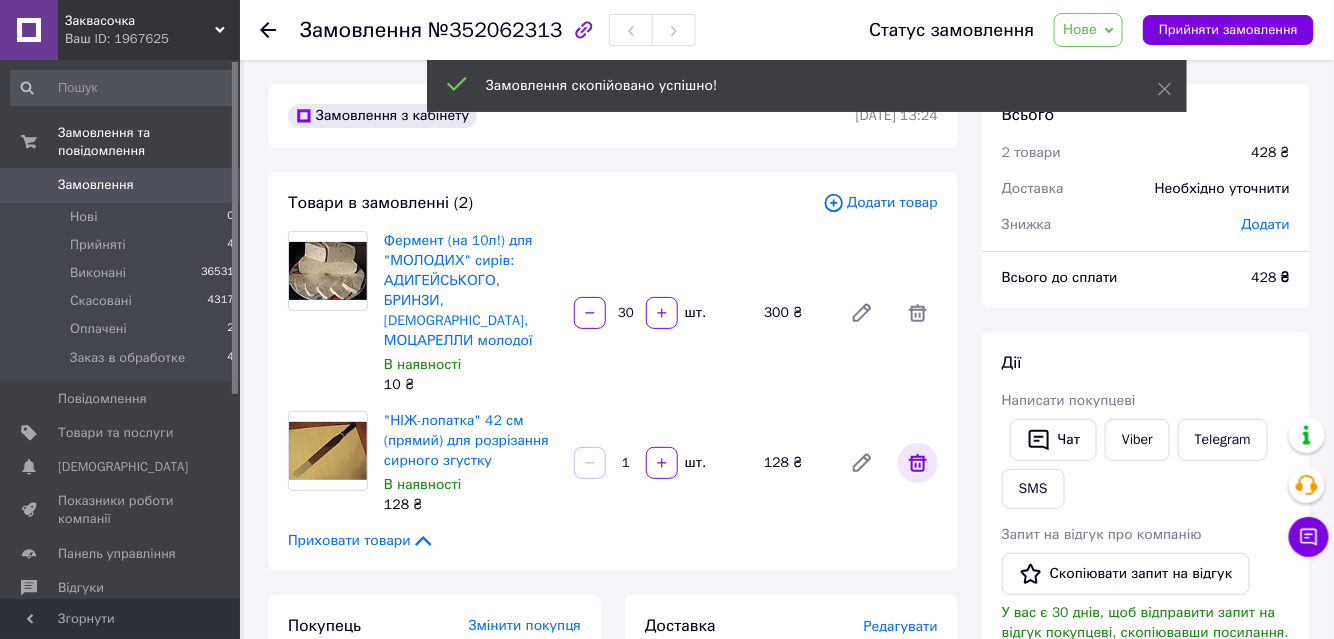 click 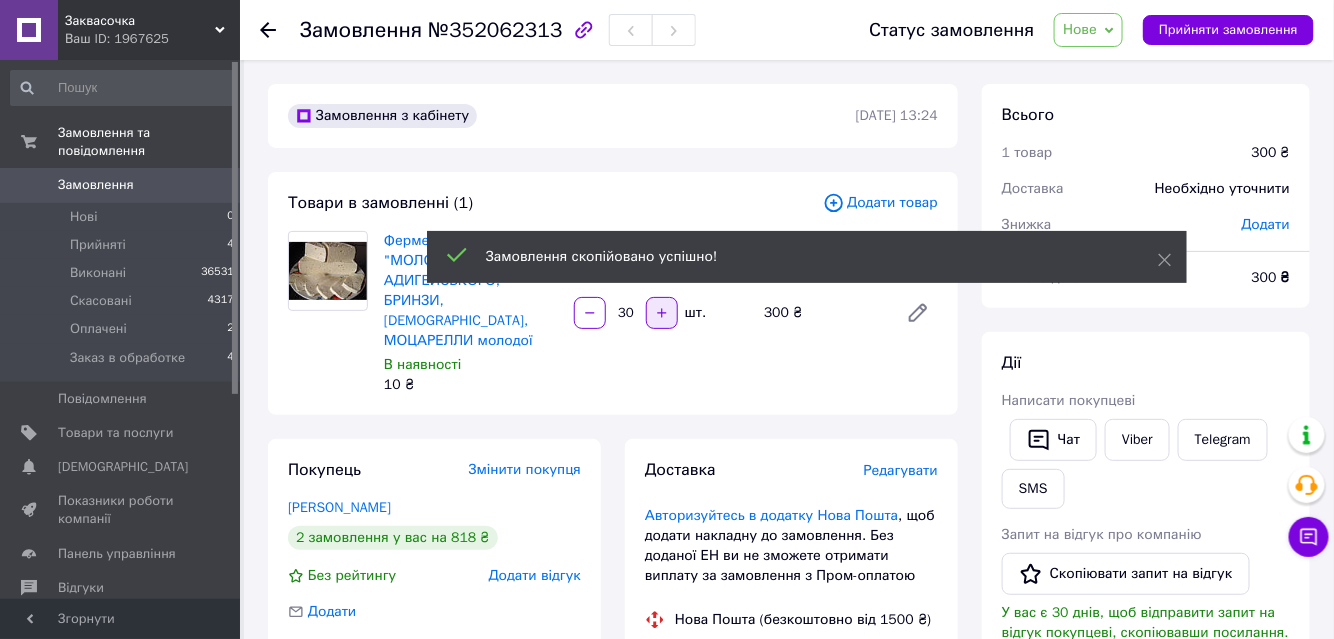 click at bounding box center (662, 313) 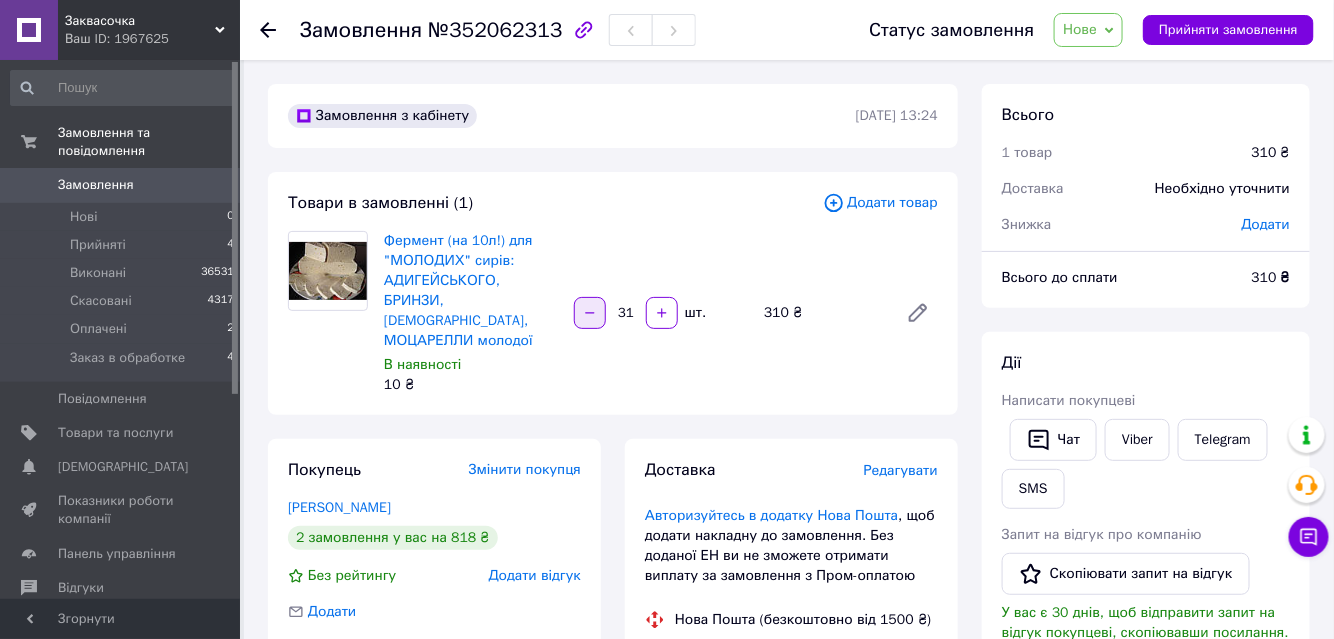 click 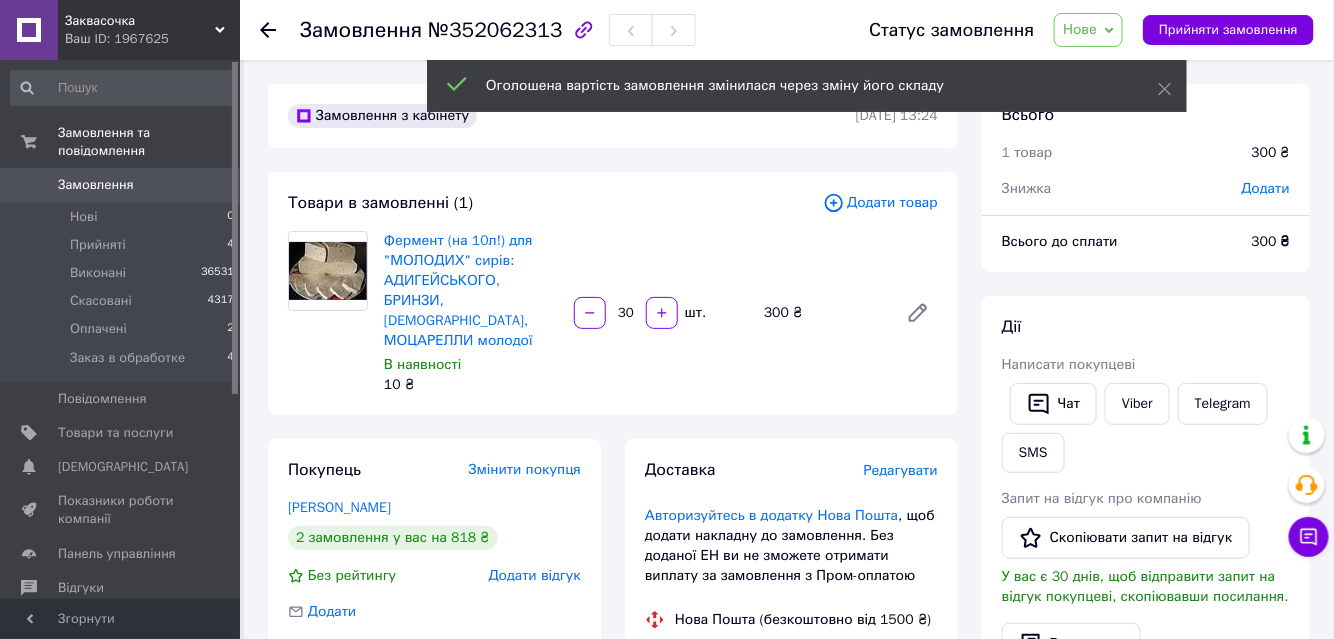 click on "Нове" at bounding box center (1080, 29) 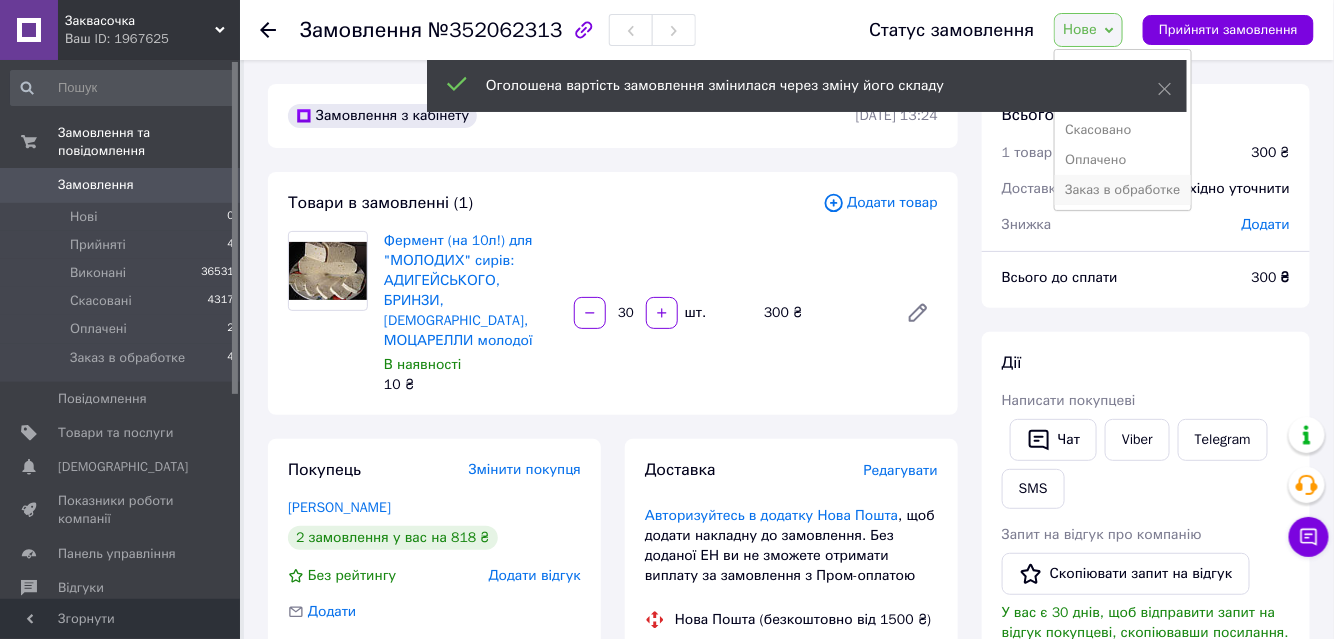 click on "Заказ в обработке" at bounding box center (1122, 190) 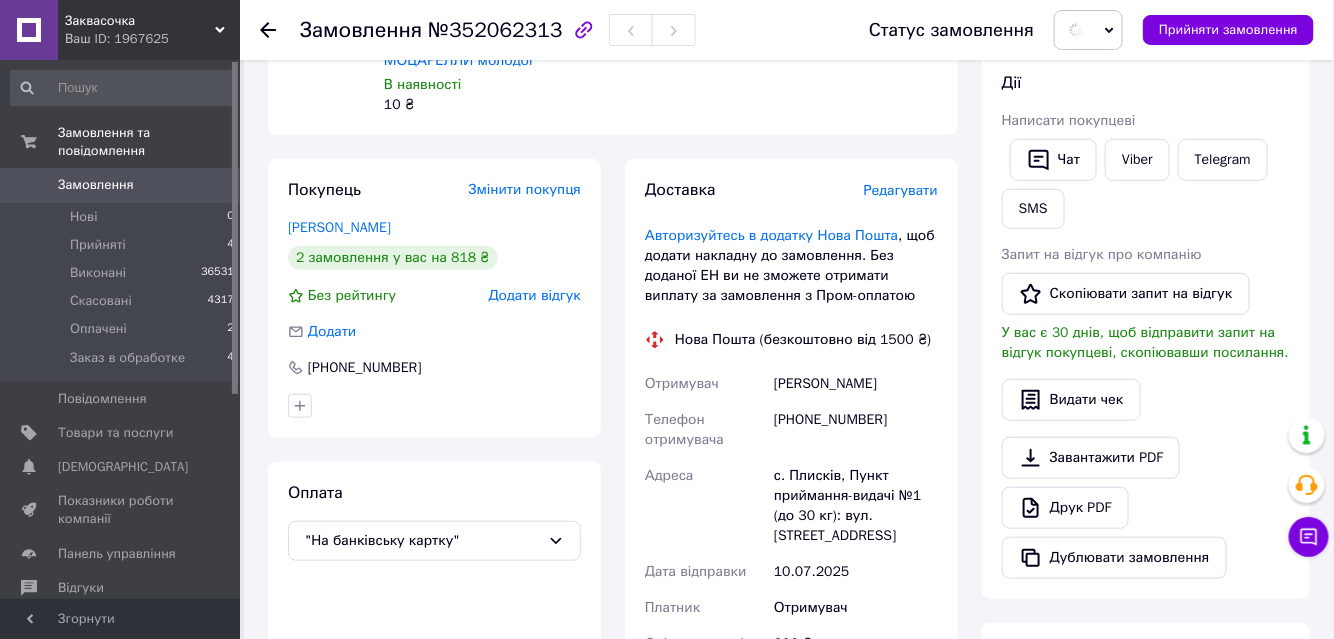 scroll, scrollTop: 363, scrollLeft: 0, axis: vertical 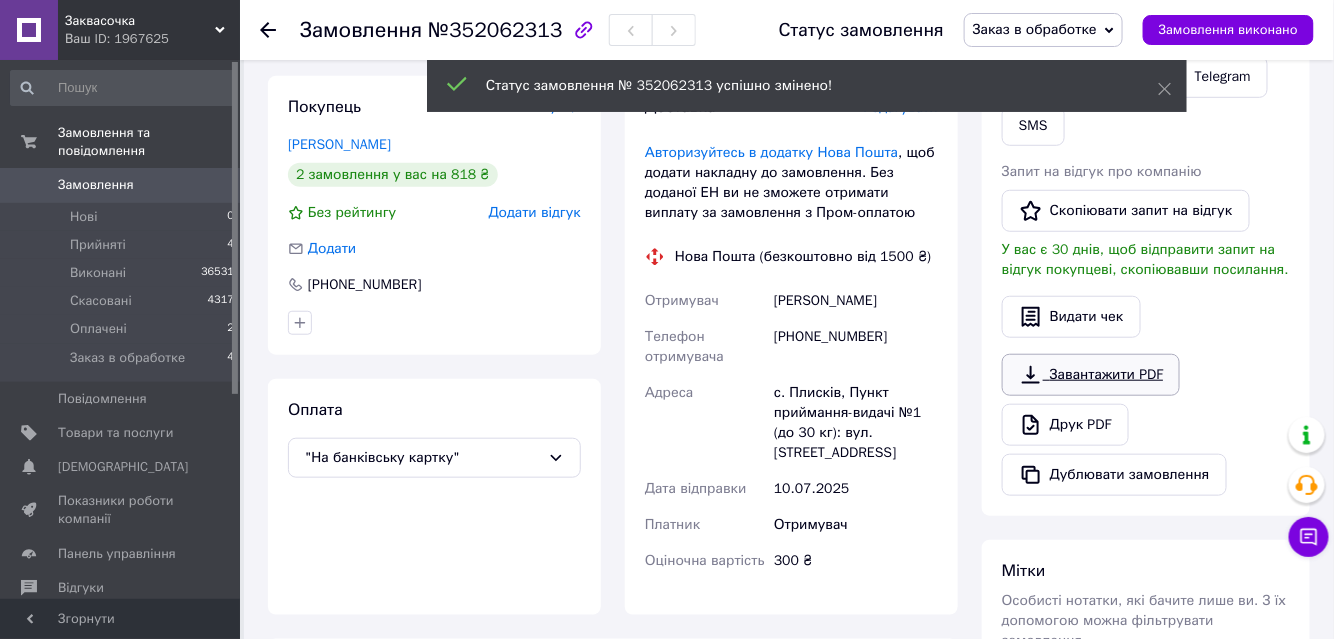 click on "Завантажити PDF" at bounding box center (1091, 375) 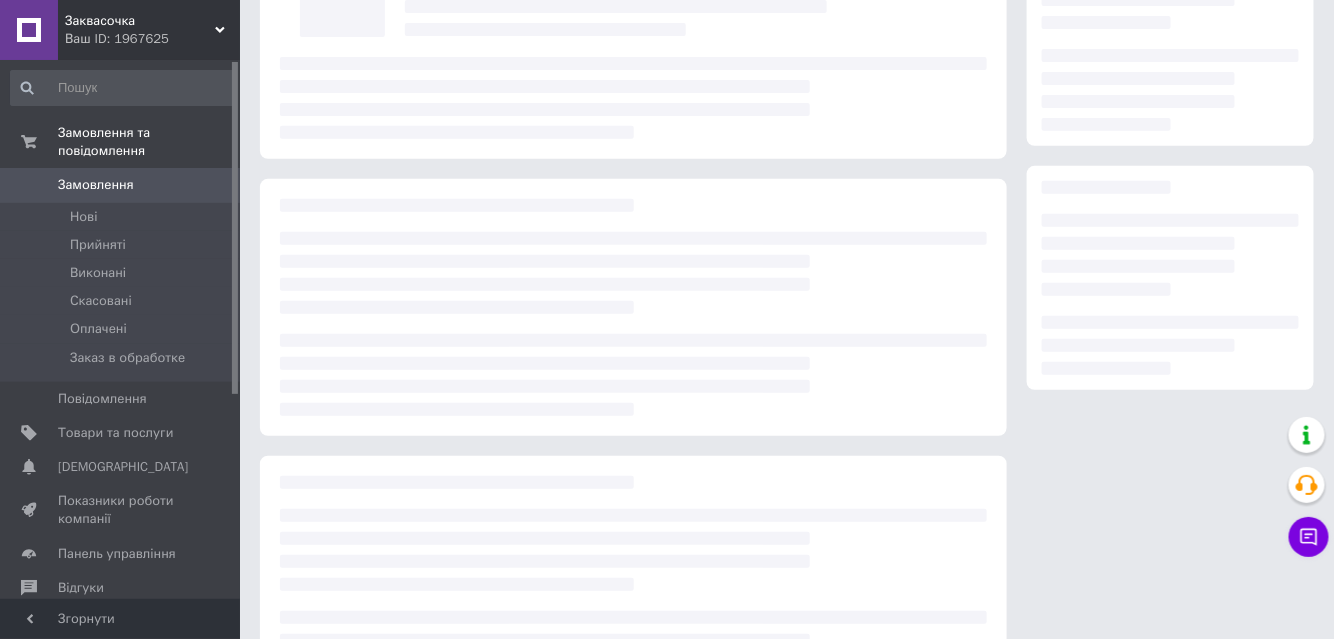 scroll, scrollTop: 181, scrollLeft: 0, axis: vertical 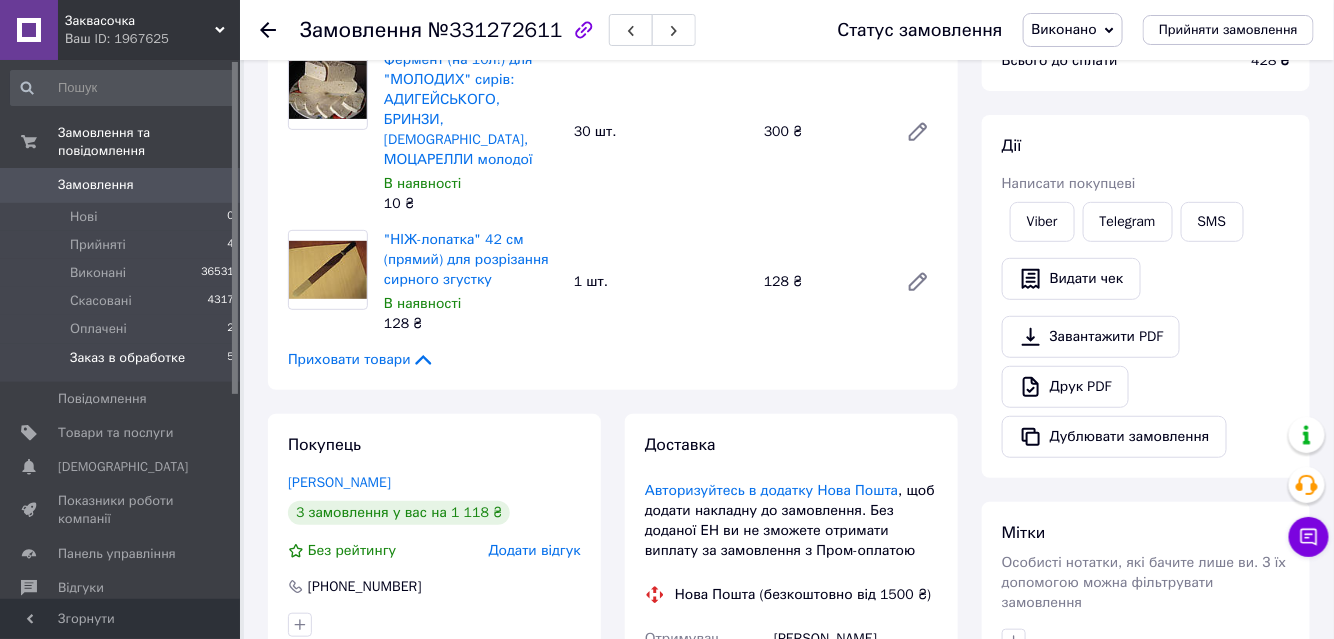 click on "Заказ в обработке" at bounding box center [127, 358] 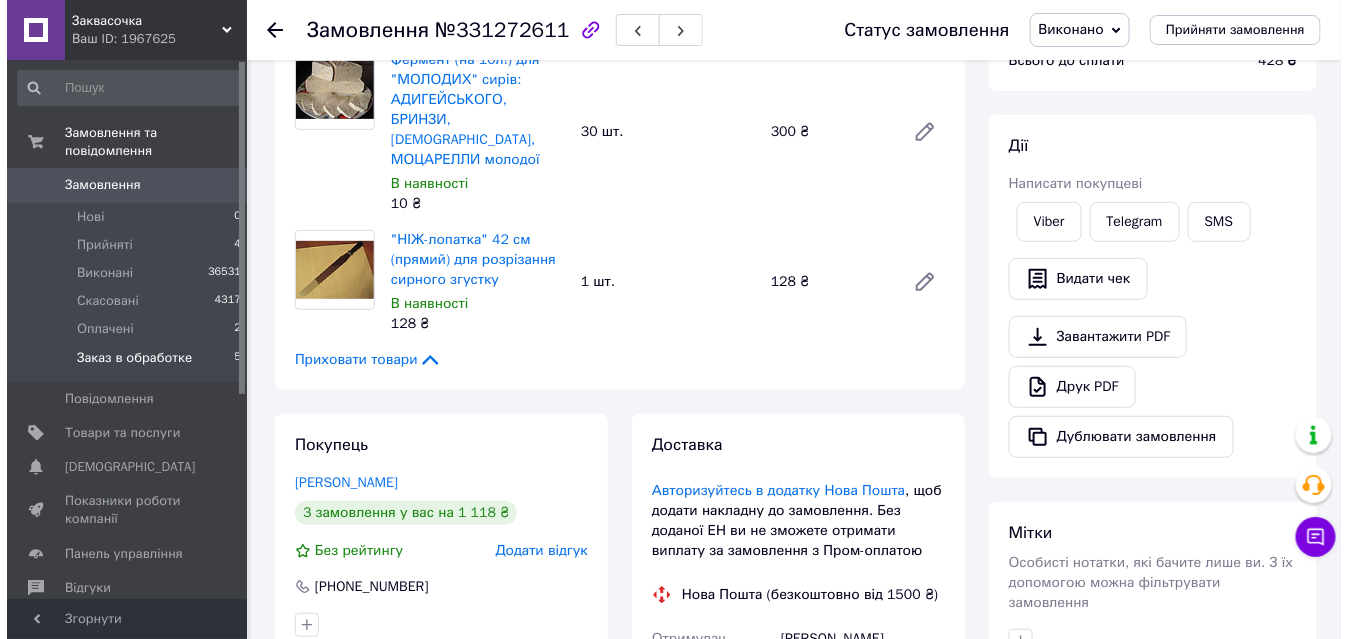 scroll, scrollTop: 0, scrollLeft: 0, axis: both 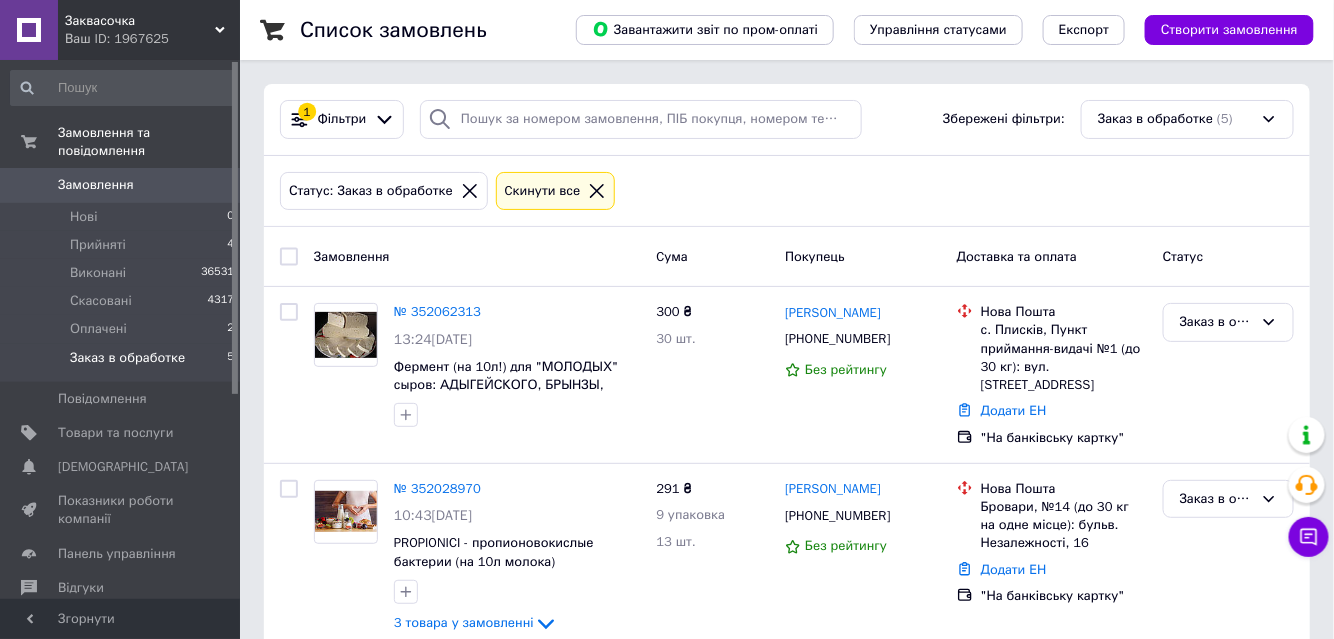 click on "Заквасочка" at bounding box center [140, 21] 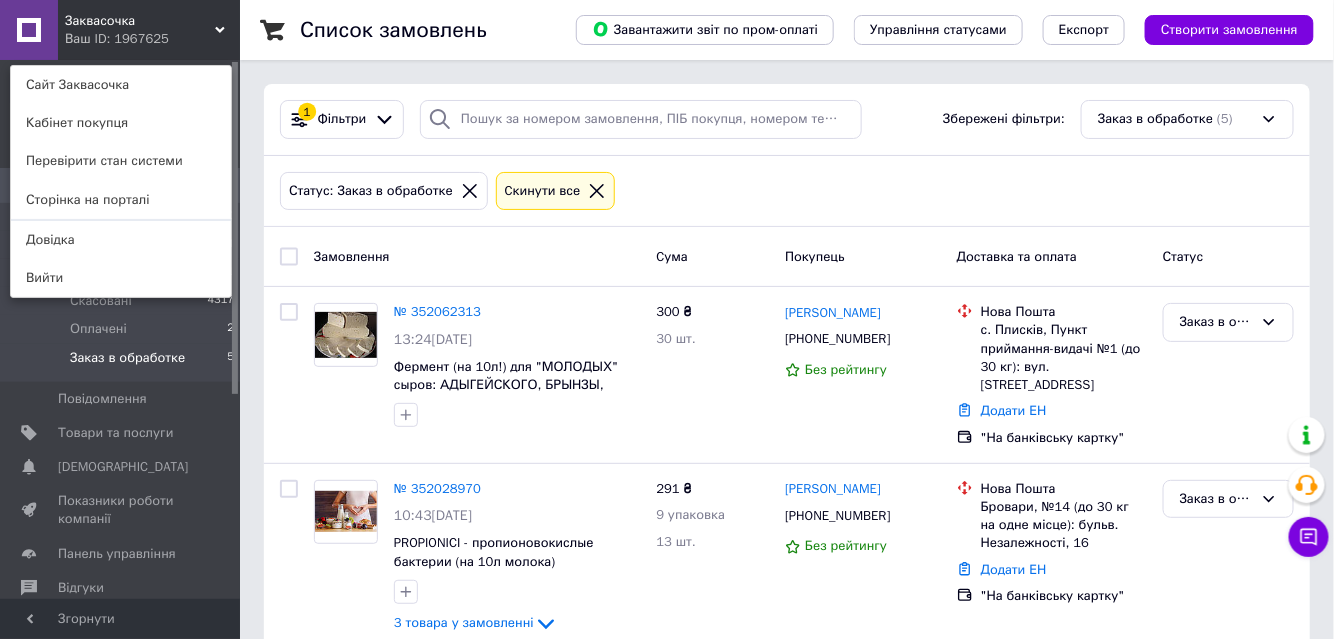 click on "Заквасочка Ваш ID: 1967625 Сайт Заквасочка Кабінет покупця Перевірити стан системи Сторінка на порталі Довідка Вийти" at bounding box center (120, 30) 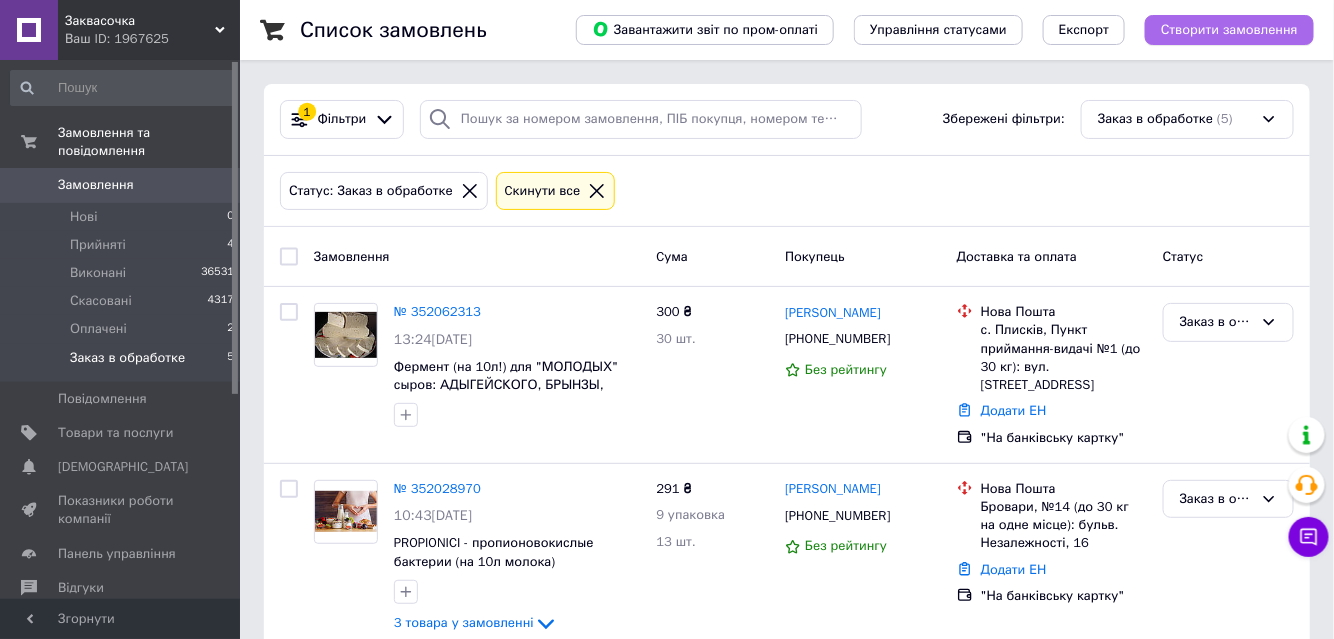 click on "Створити замовлення" at bounding box center (1229, 30) 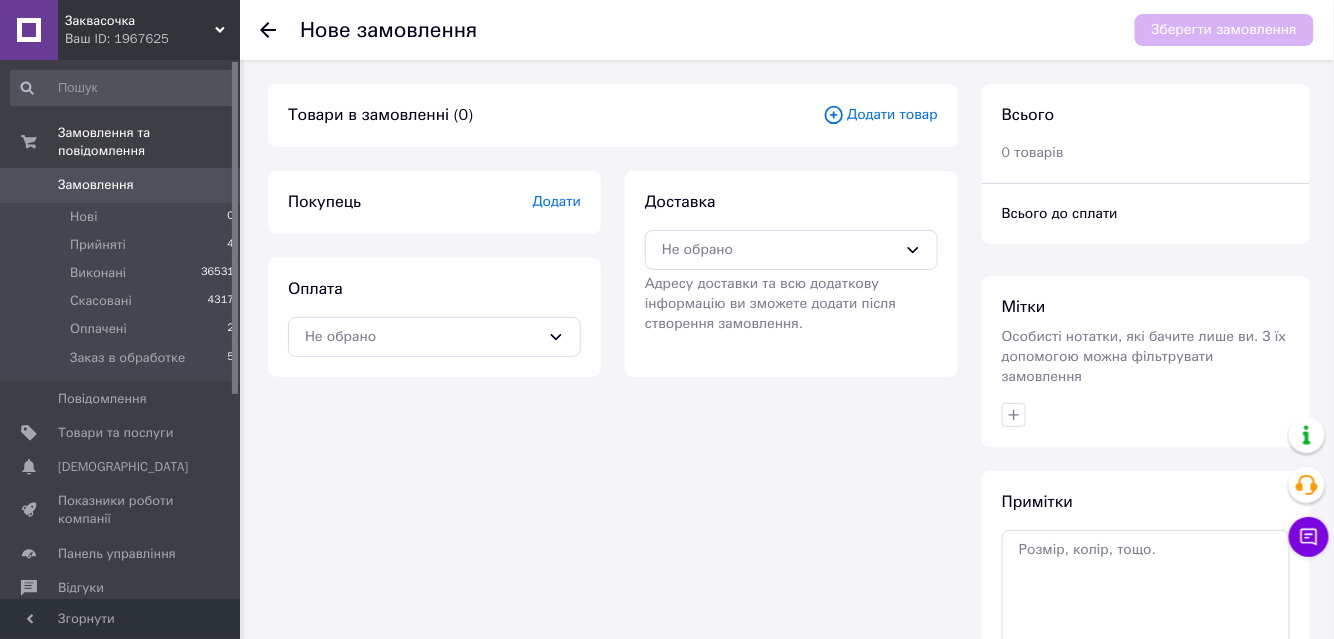 click on "Додати товар" at bounding box center (880, 115) 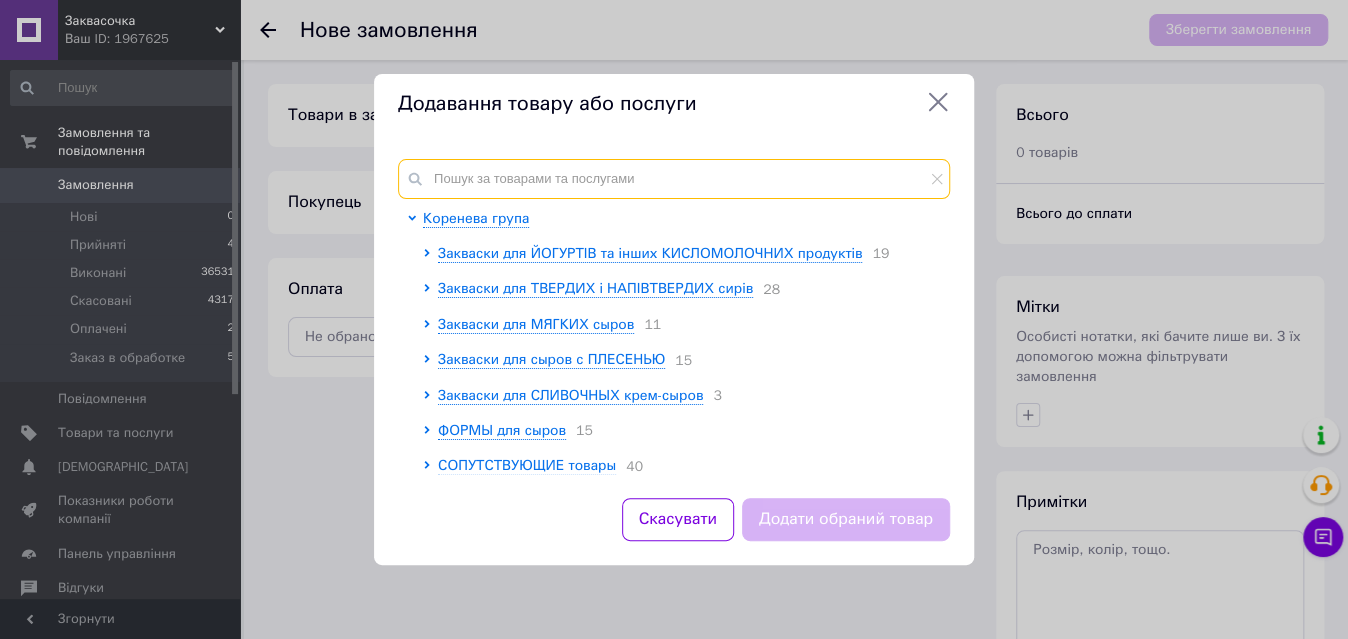 click at bounding box center [674, 179] 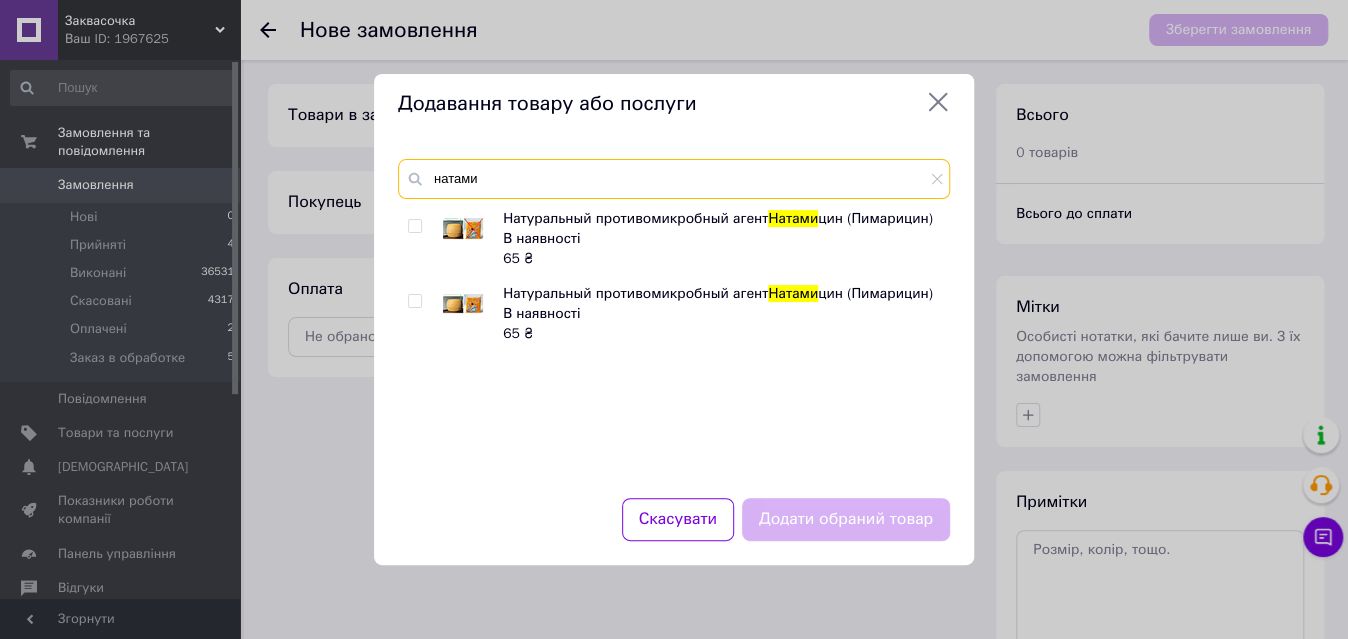 type on "натами" 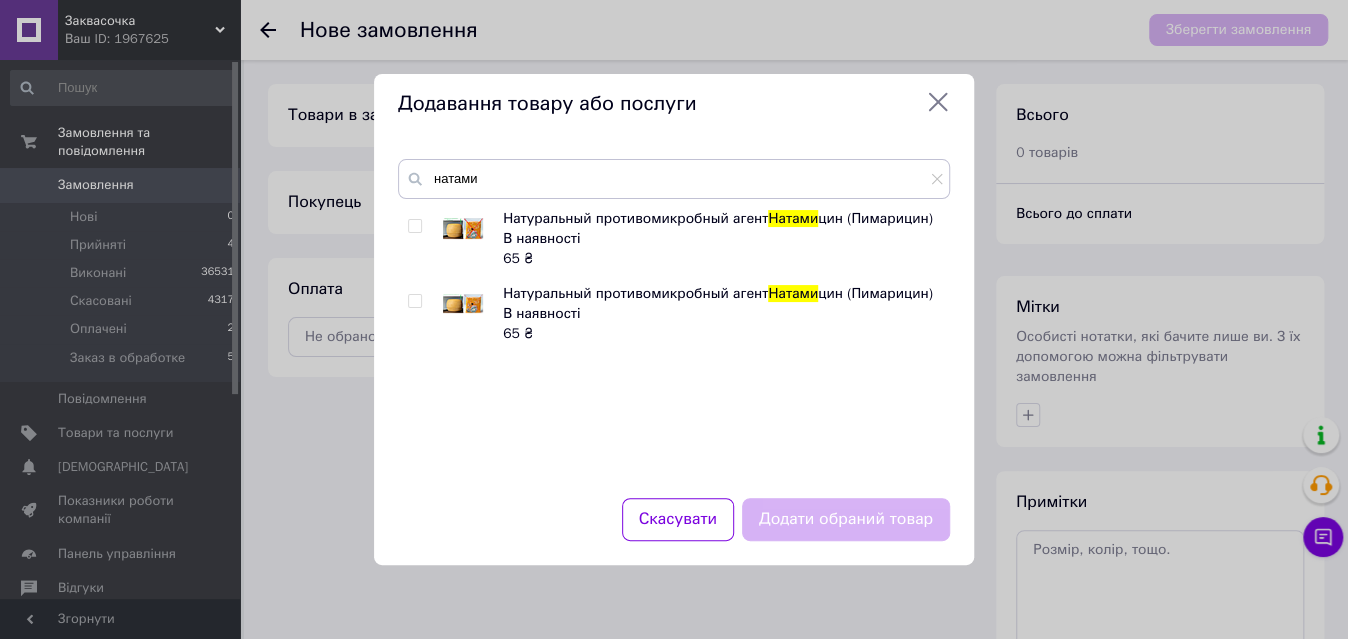 click at bounding box center (414, 226) 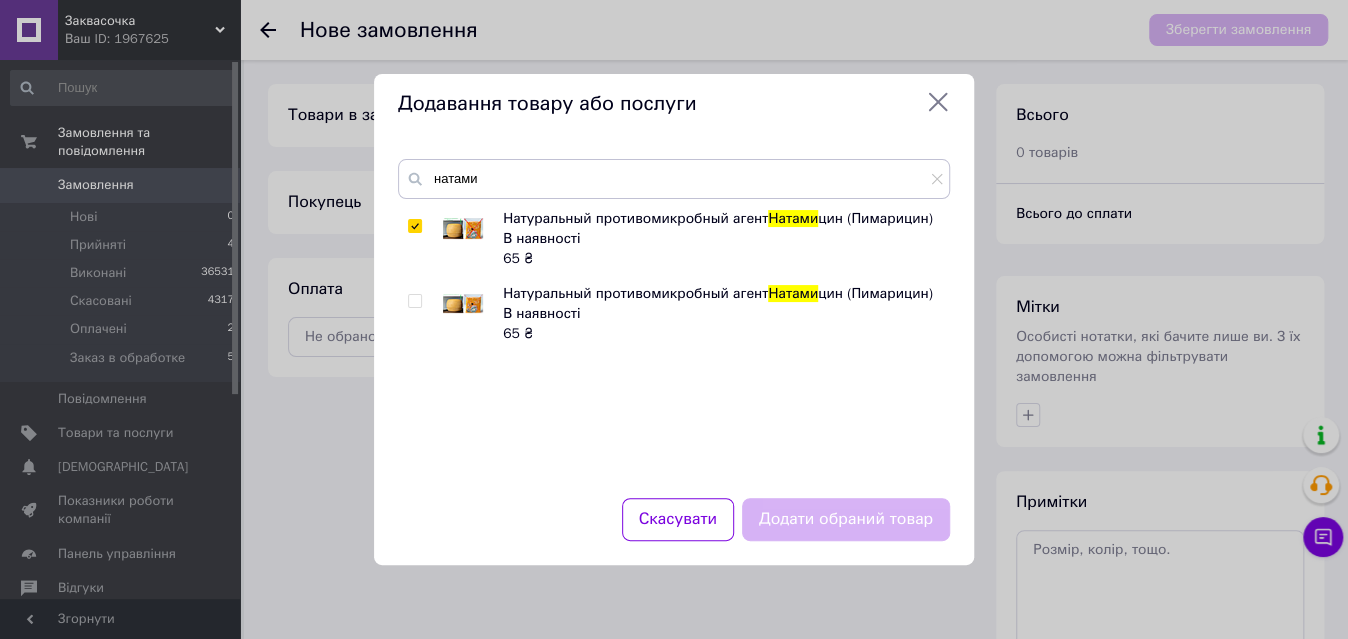 checkbox on "true" 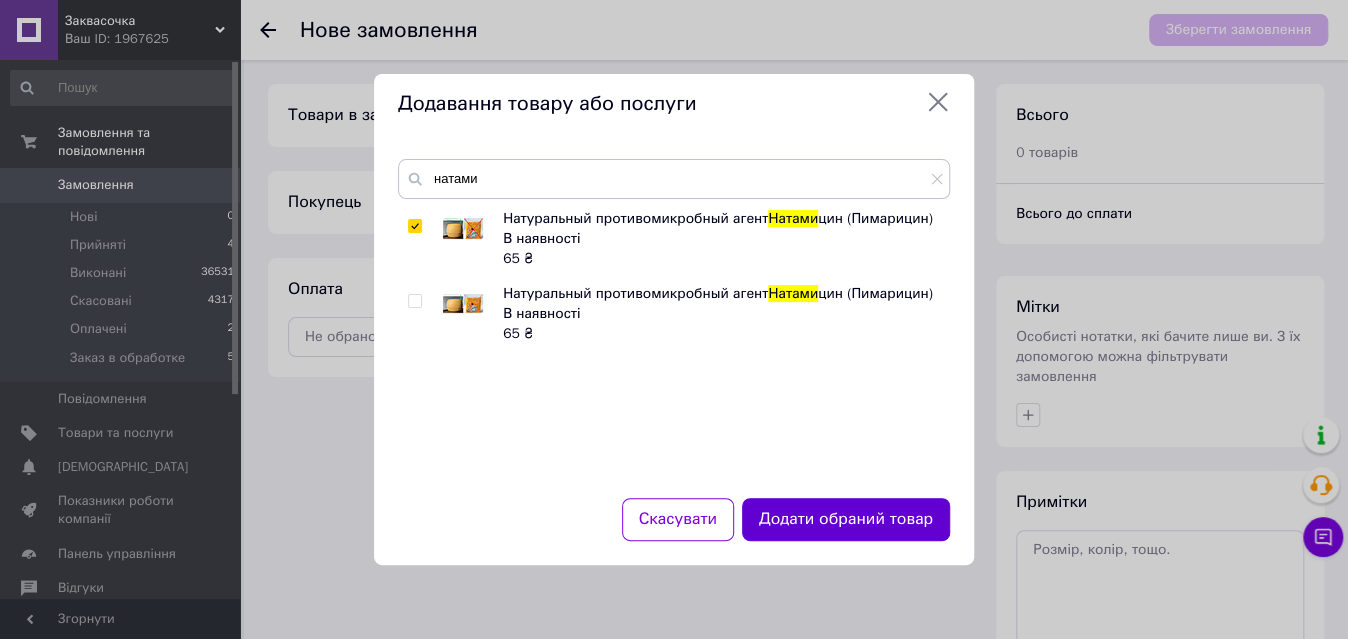 click on "Додати обраний товар" at bounding box center [846, 519] 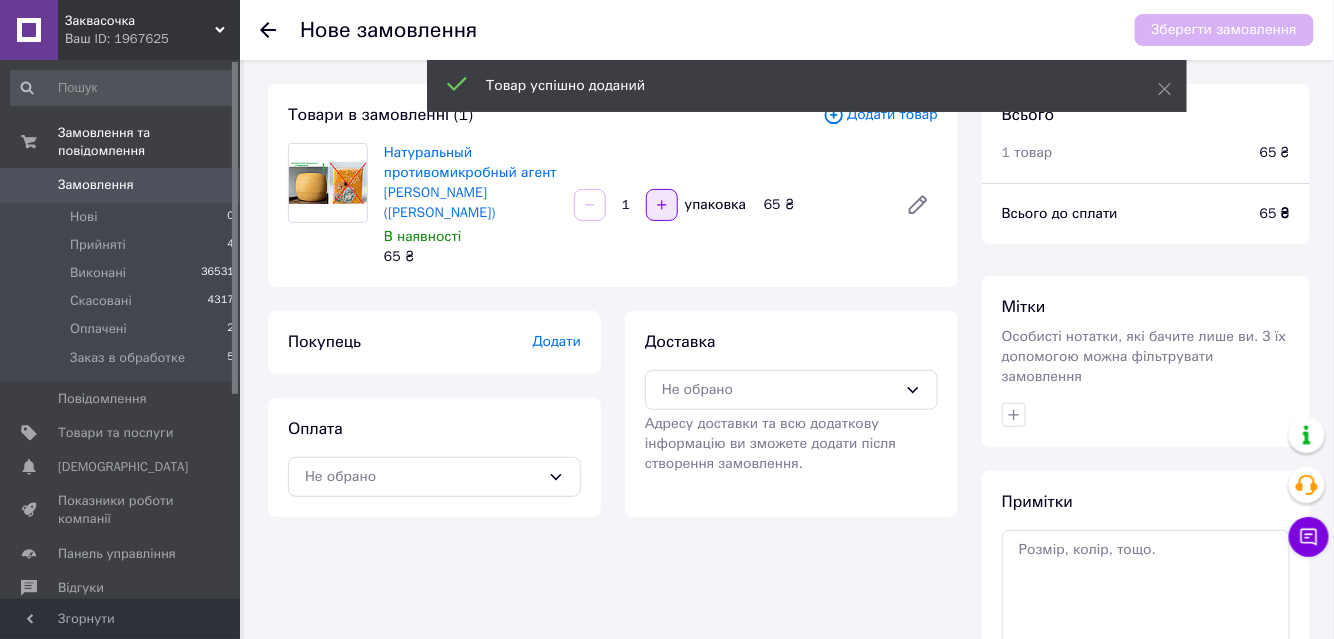 click 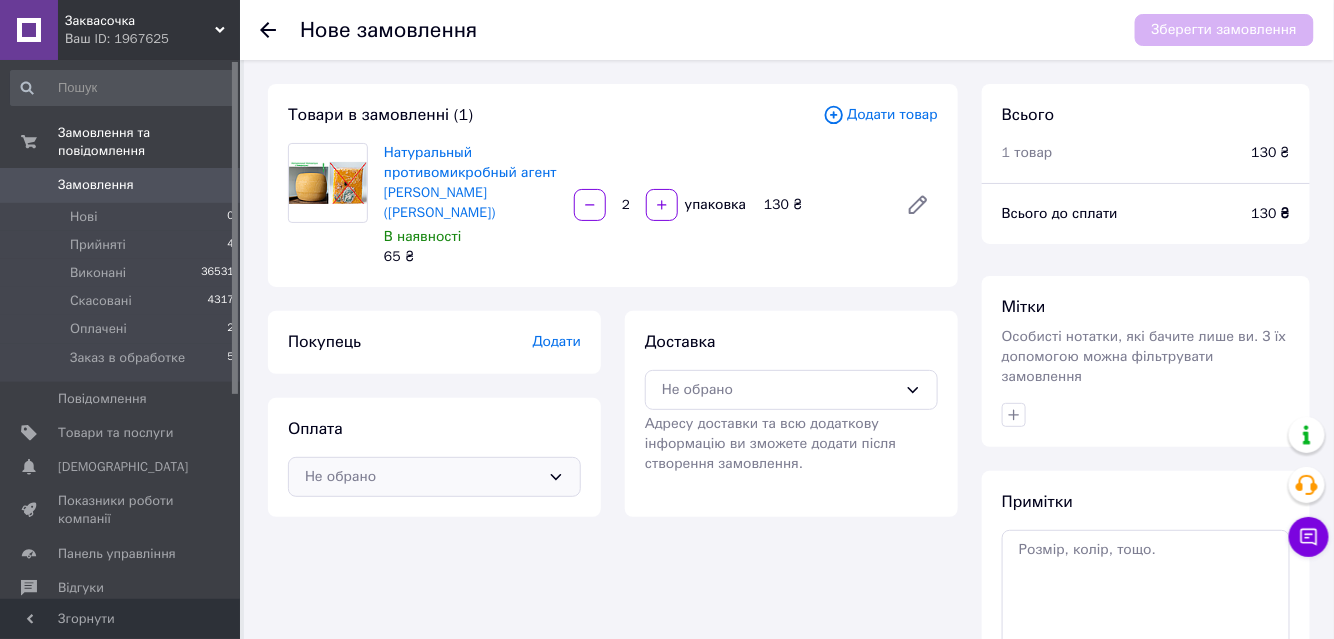 click on "Не обрано" at bounding box center (434, 477) 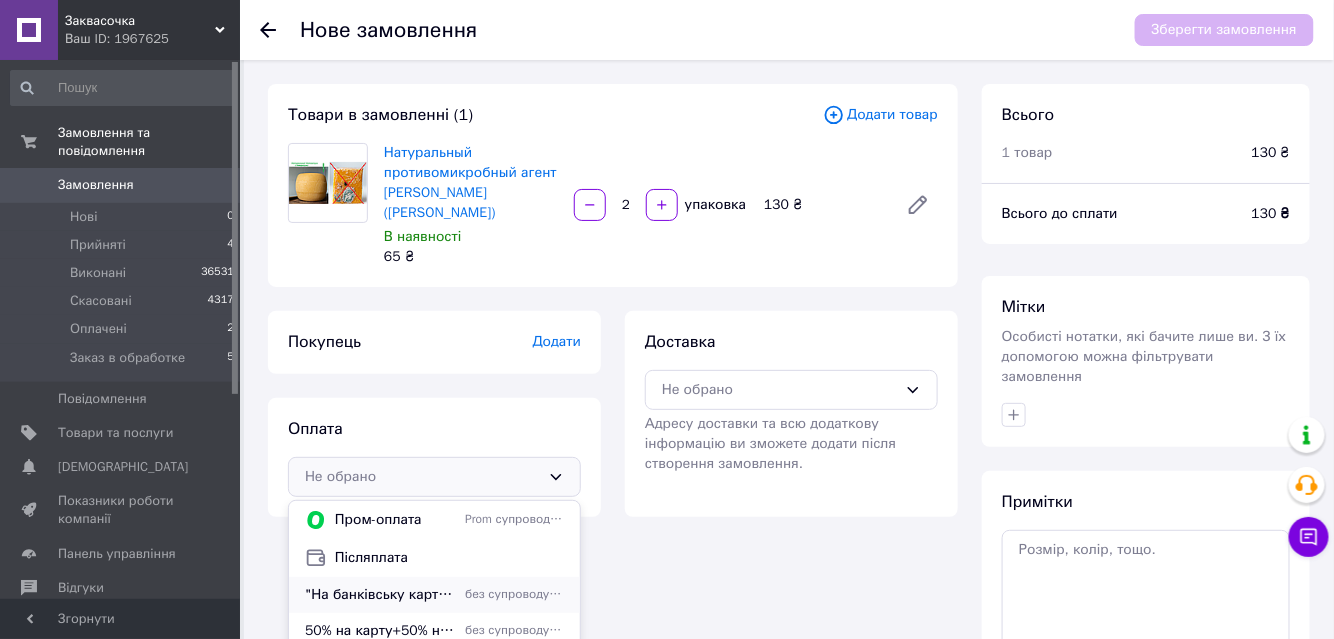 click on "без супроводу Prom" at bounding box center (514, 594) 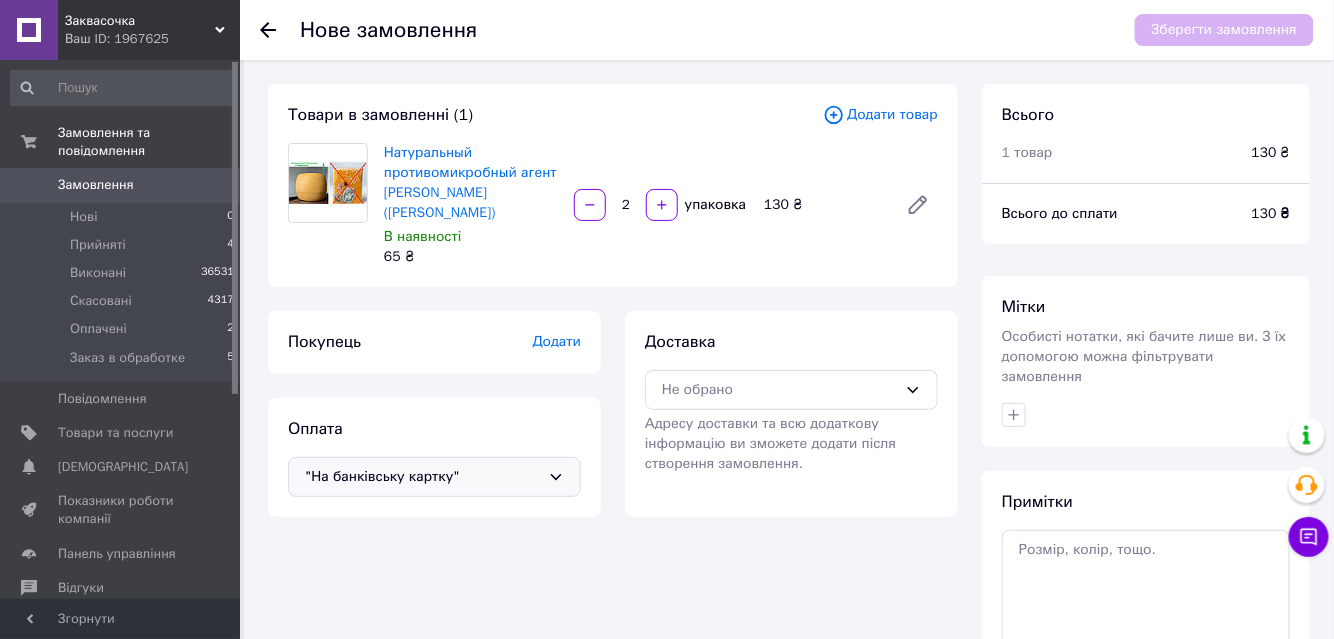 click on "Додати" at bounding box center (557, 341) 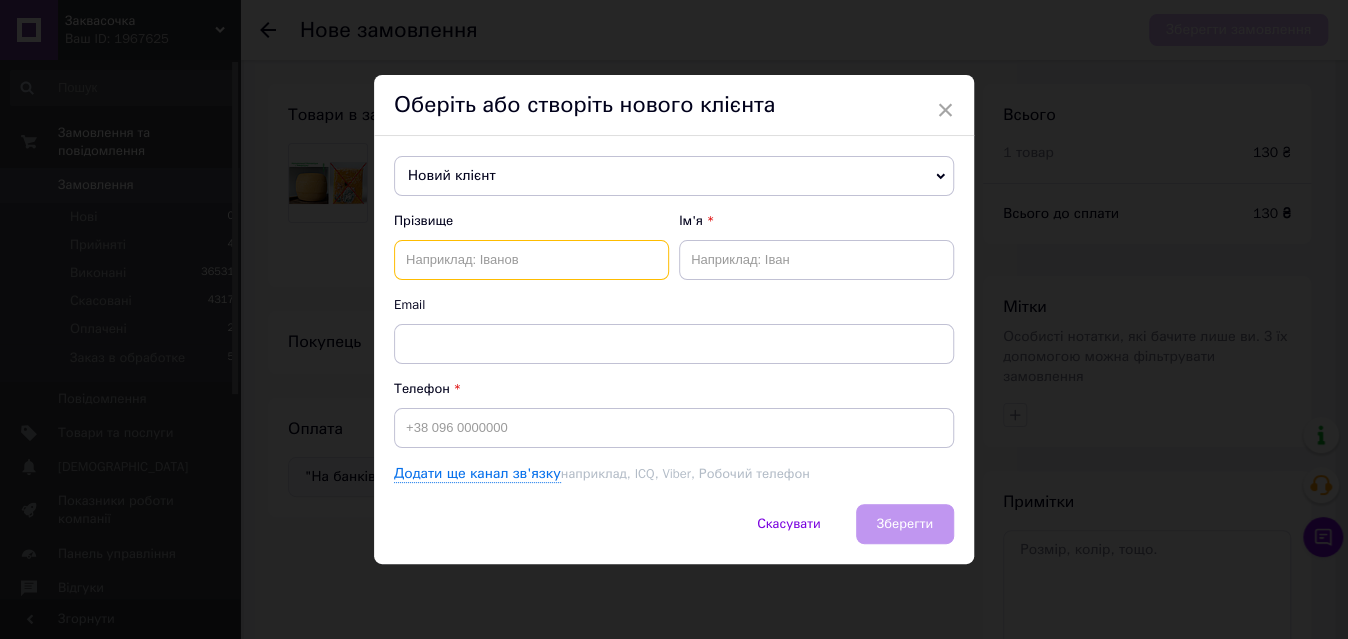click at bounding box center [531, 260] 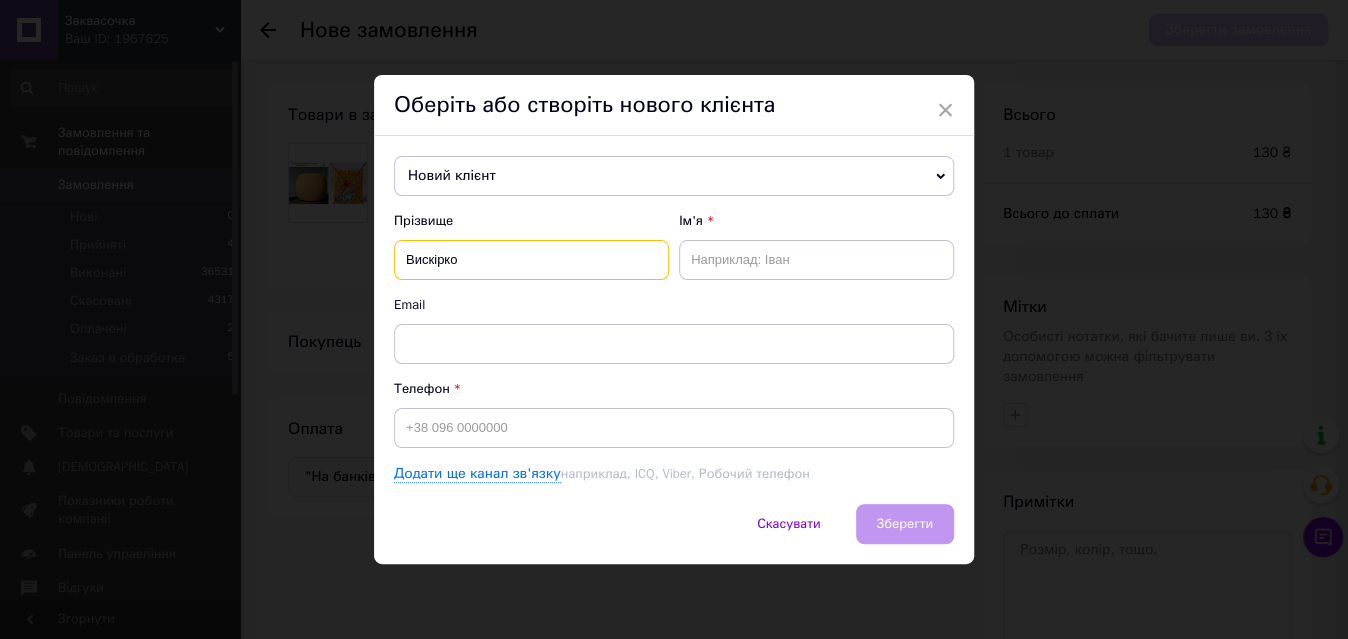 type on "Вискірко" 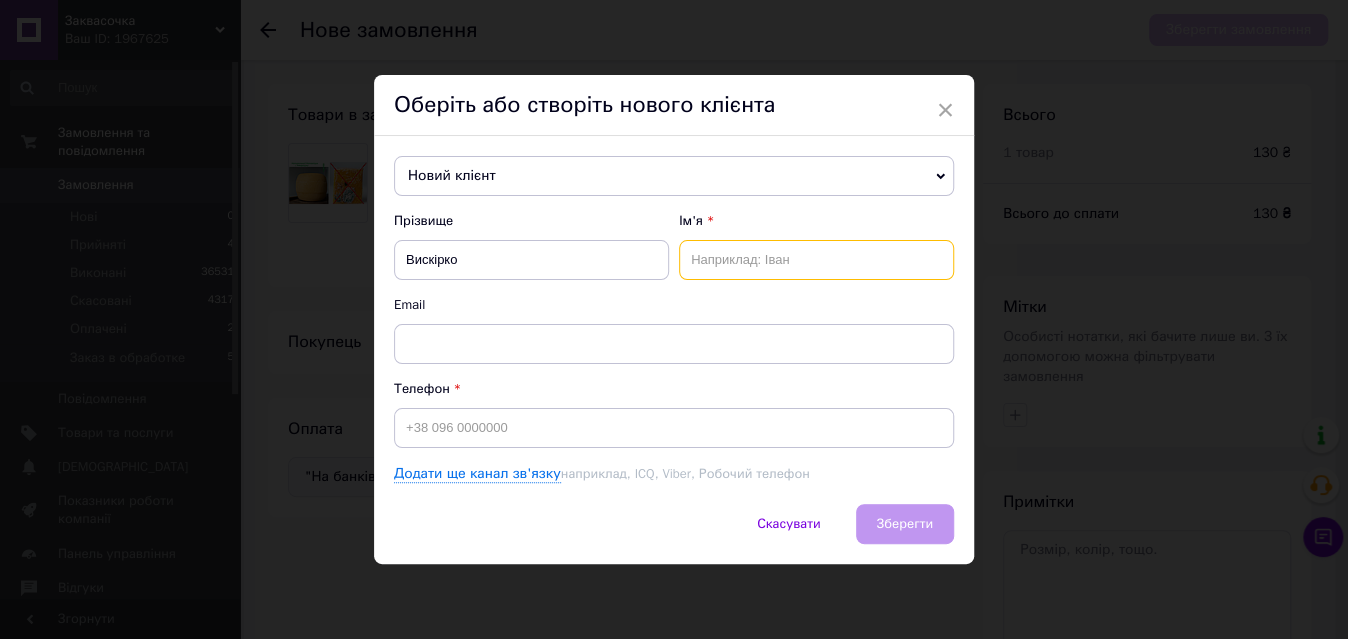 click at bounding box center [816, 260] 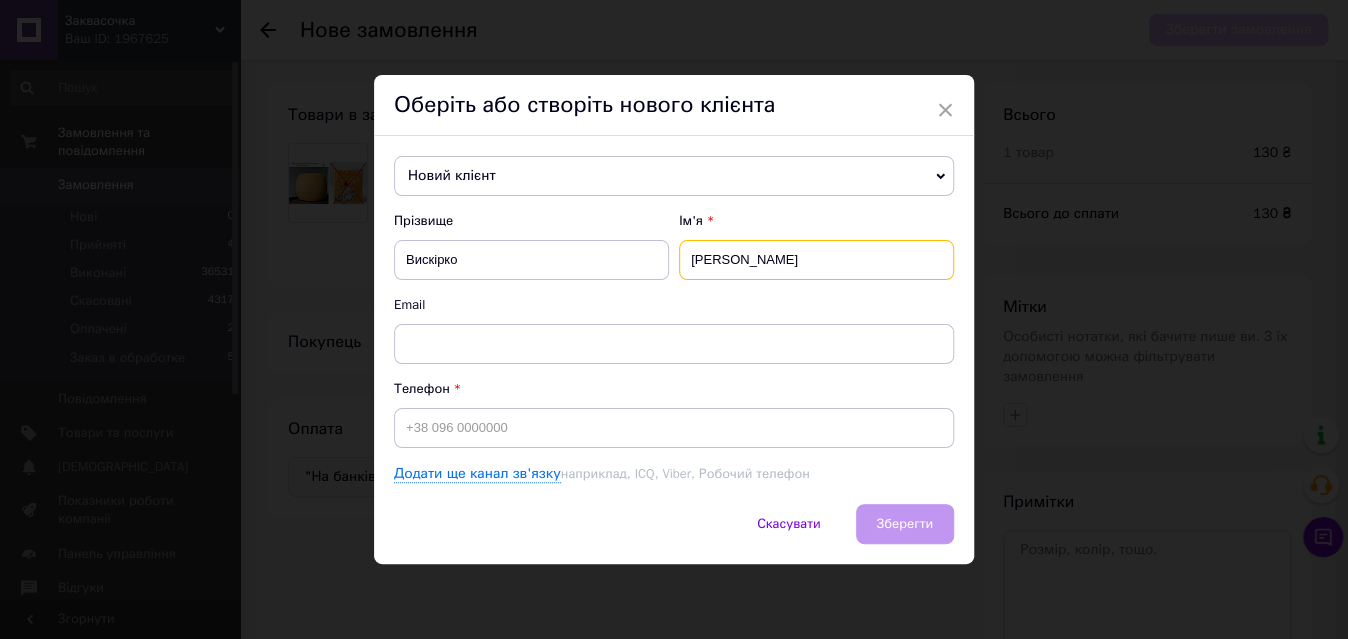 type on "Тетяна" 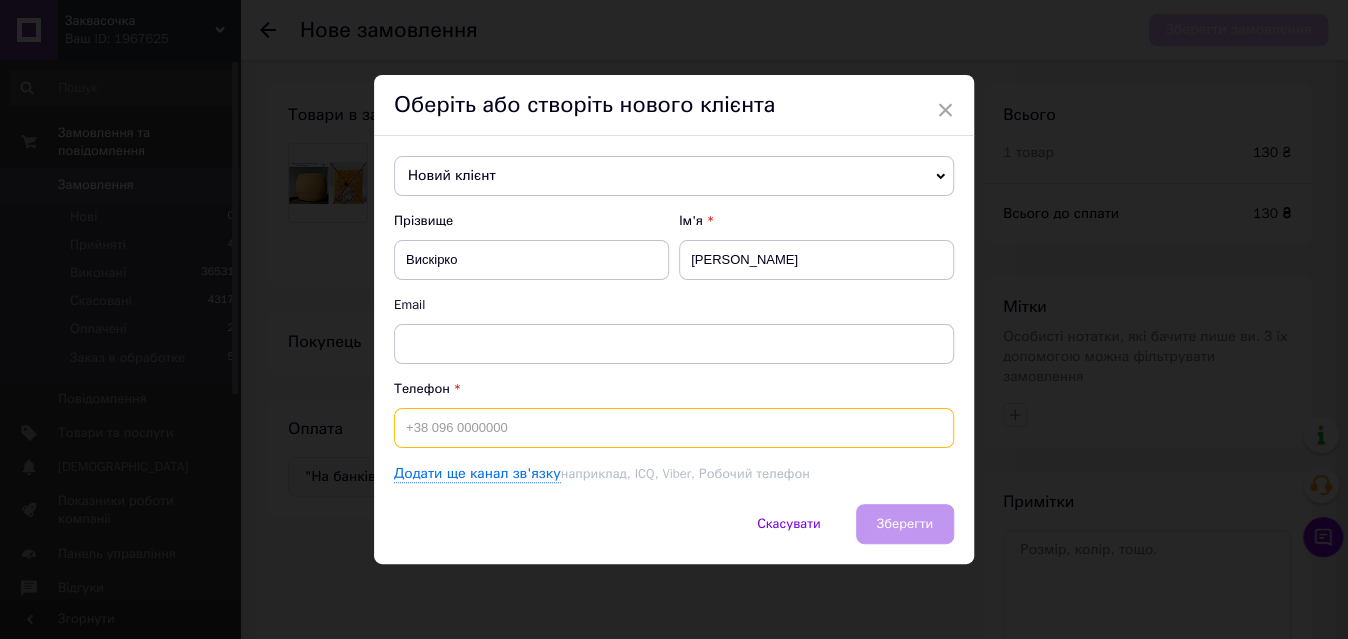 click at bounding box center (674, 428) 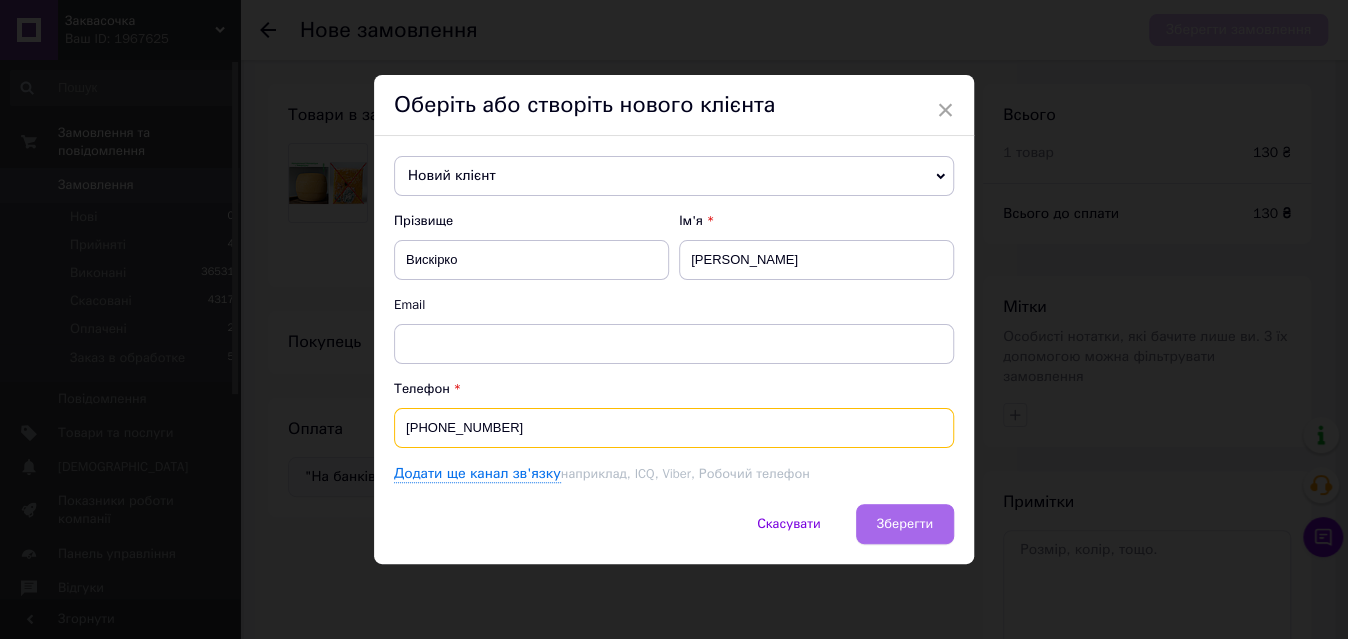 type on "+380673263379" 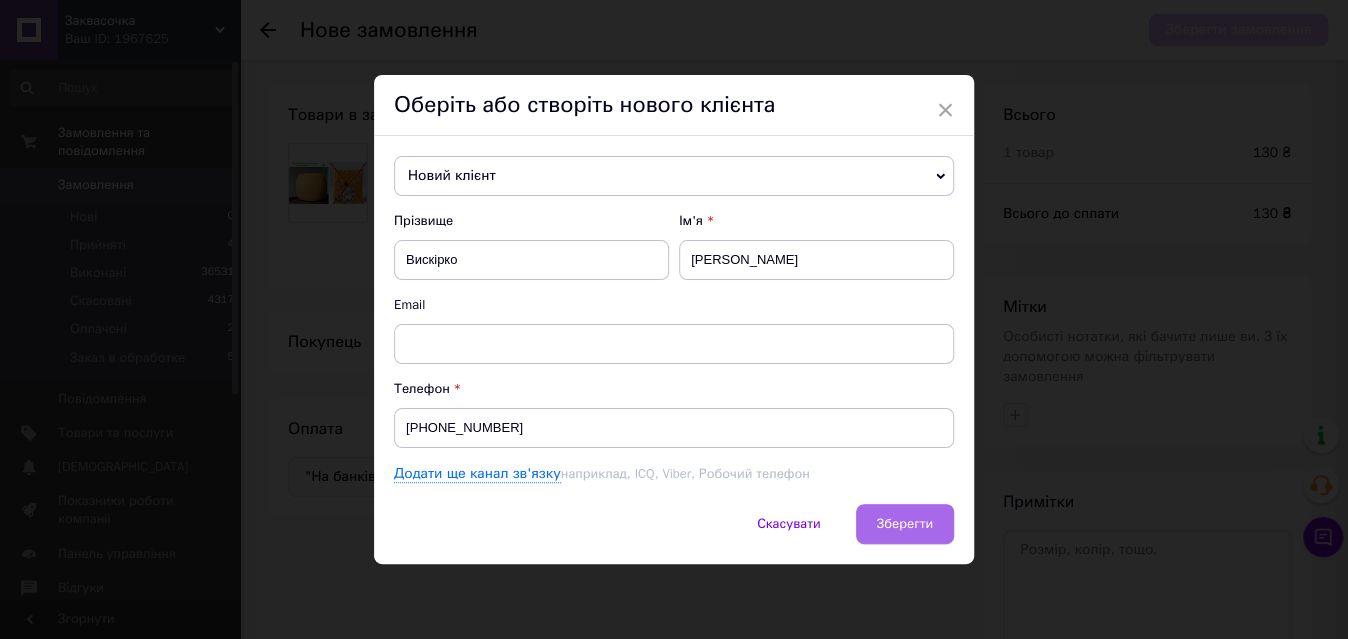 click on "Зберегти" at bounding box center [905, 523] 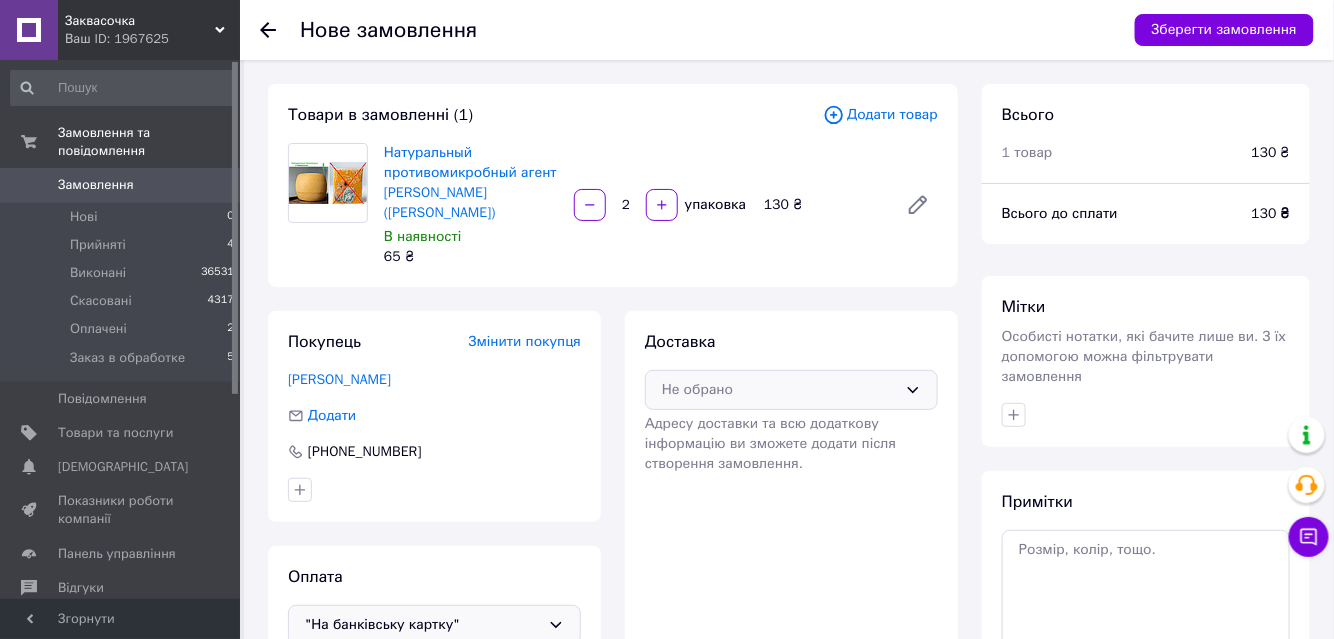 click on "Не обрано" at bounding box center [779, 390] 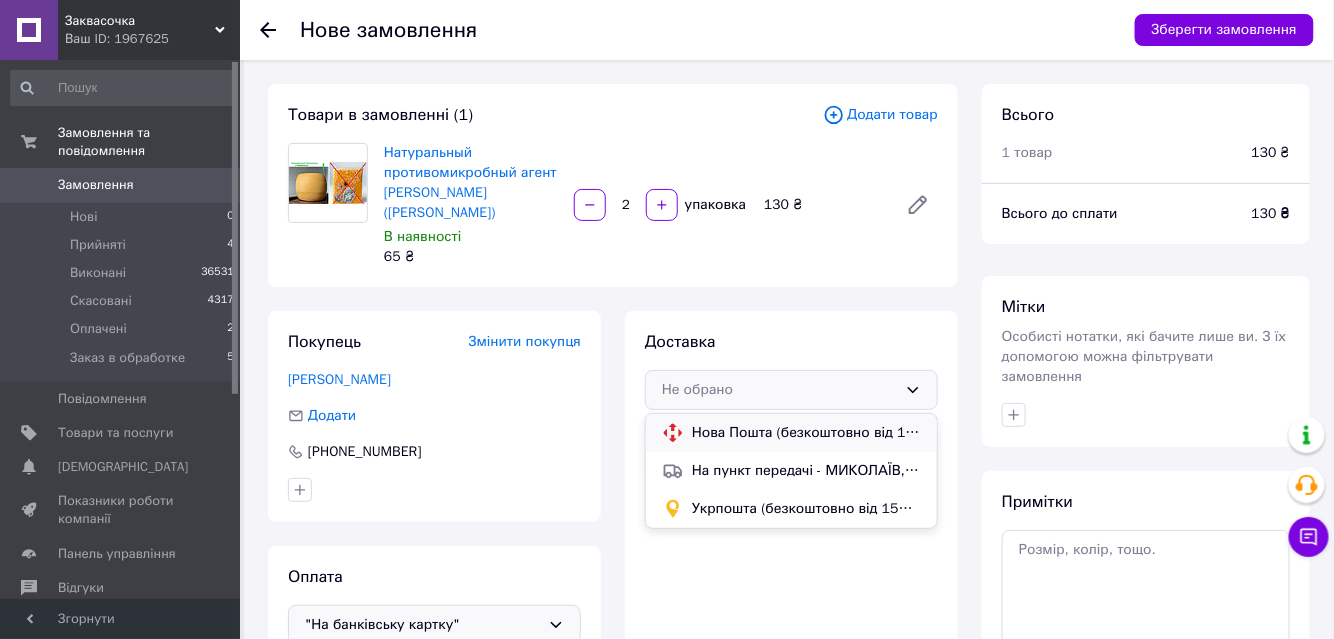 click on "Нова Пошта (безкоштовно від 1500 ₴)" at bounding box center [806, 433] 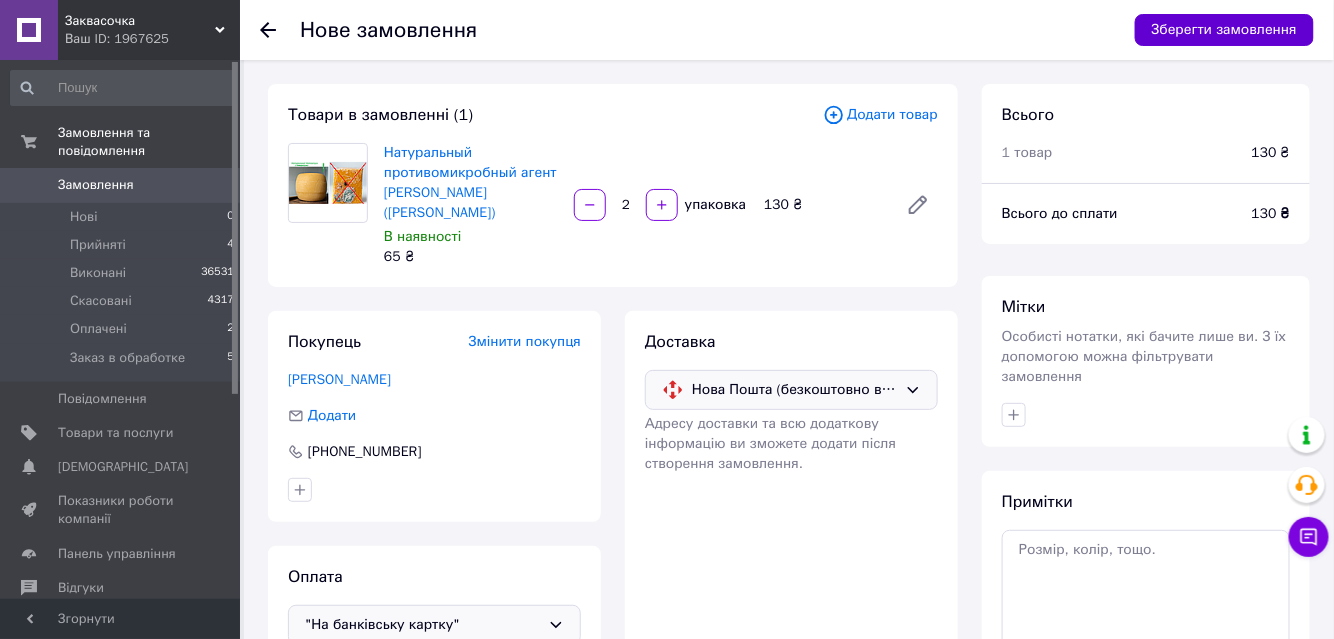 click on "Зберегти замовлення" at bounding box center [1224, 30] 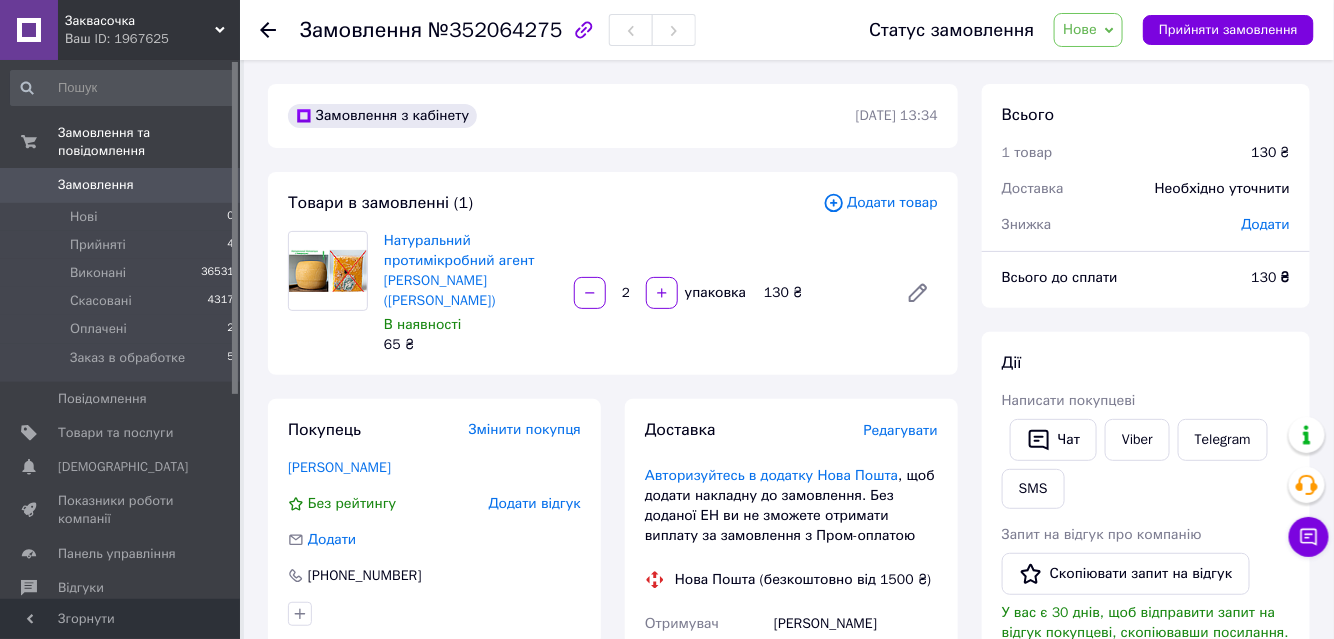 click on "Редагувати" at bounding box center (901, 430) 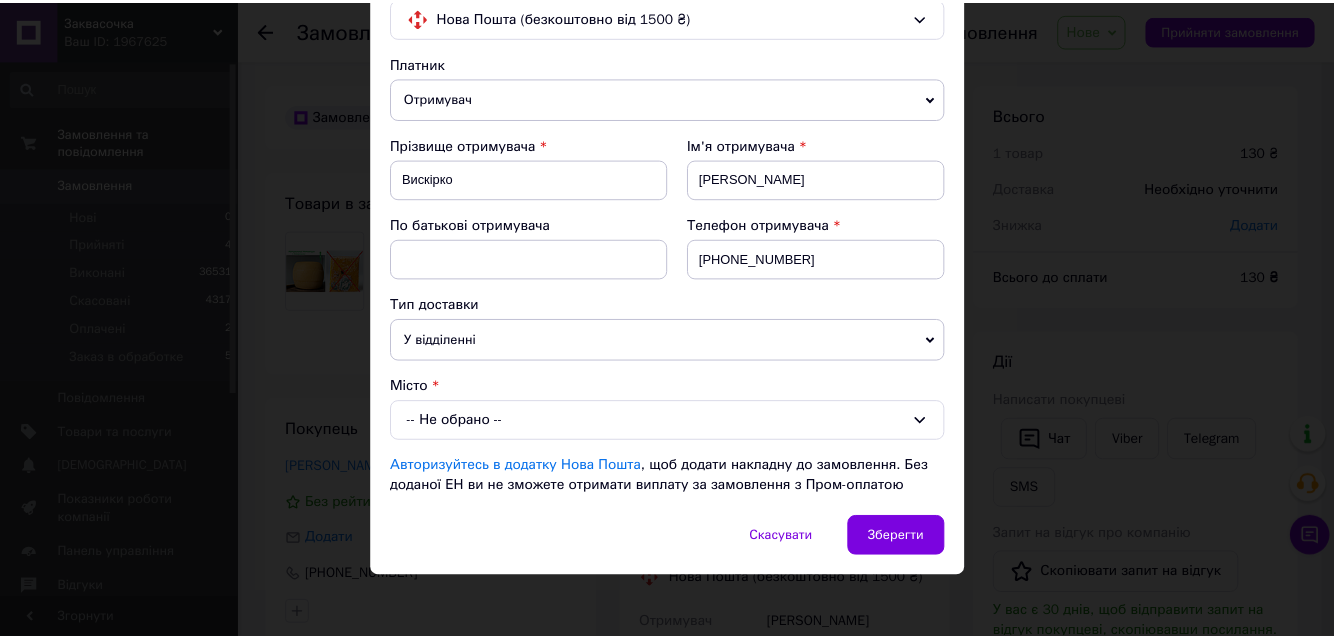 scroll, scrollTop: 181, scrollLeft: 0, axis: vertical 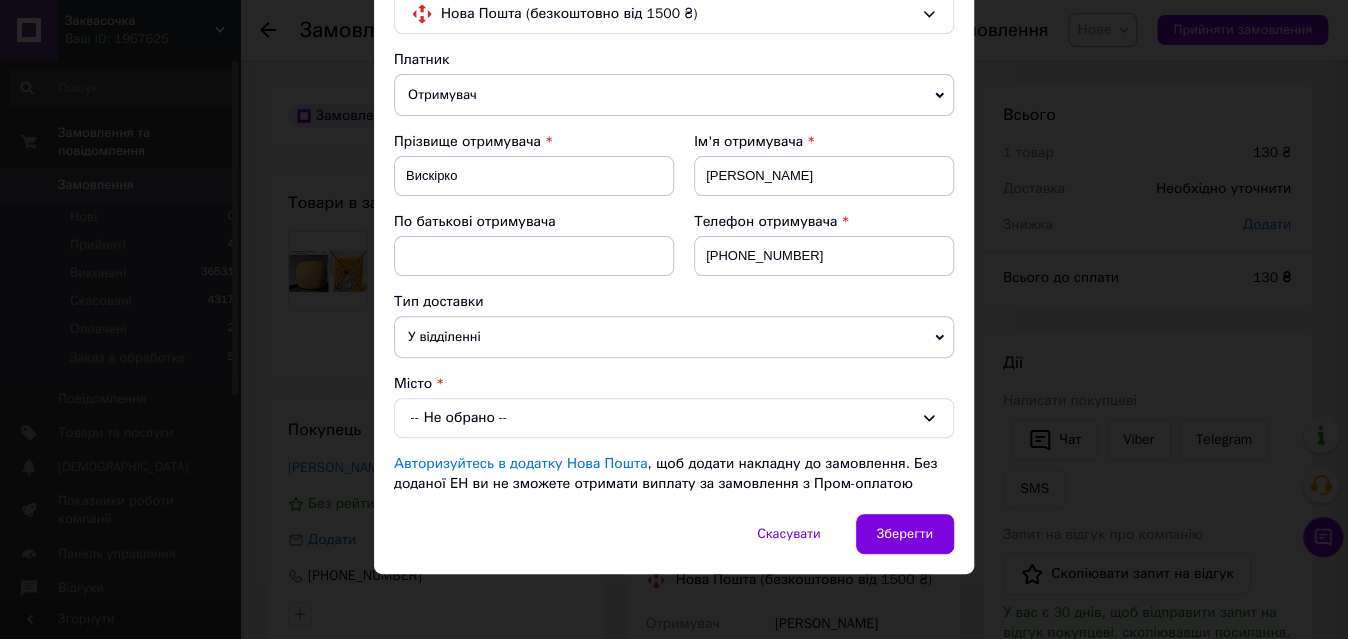 click on "-- Не обрано --" at bounding box center (674, 418) 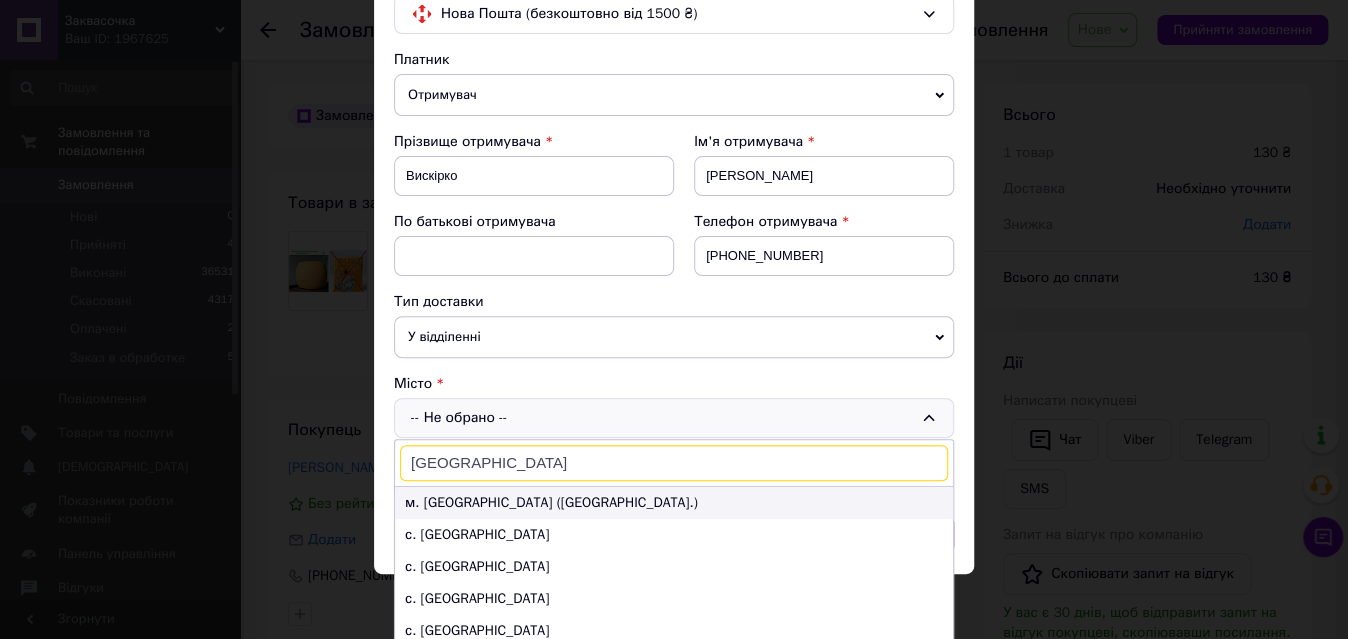 type on "киев" 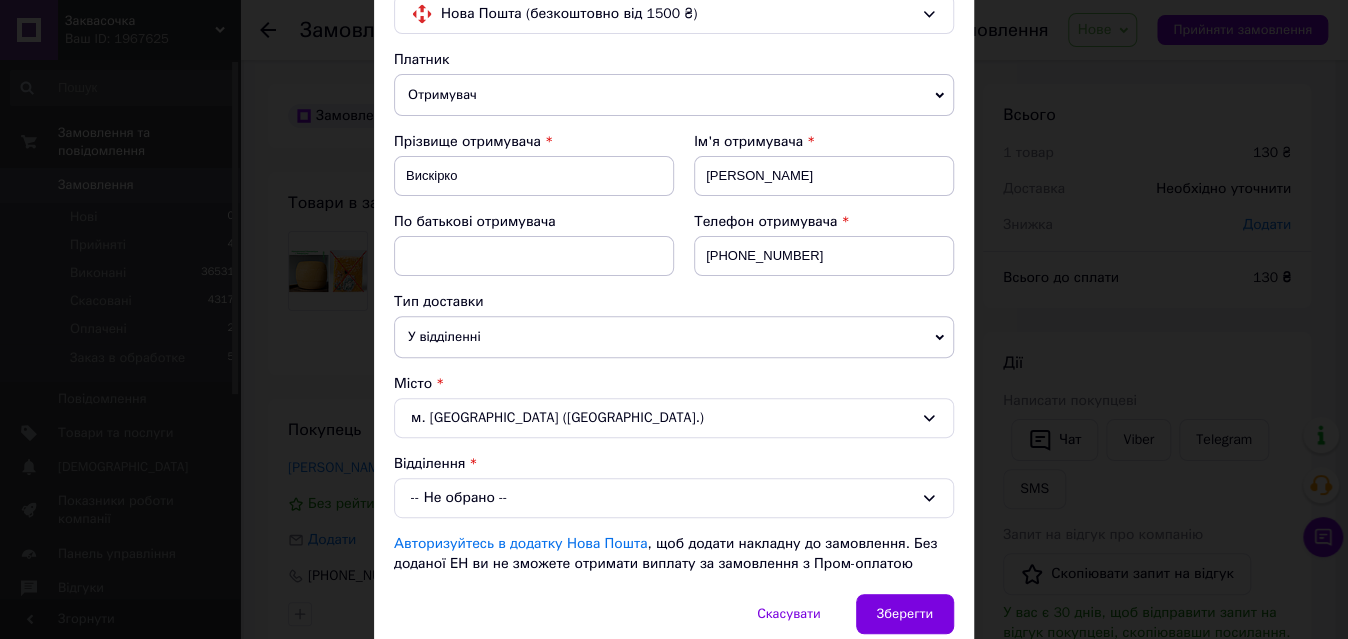 click on "-- Не обрано --" at bounding box center [674, 498] 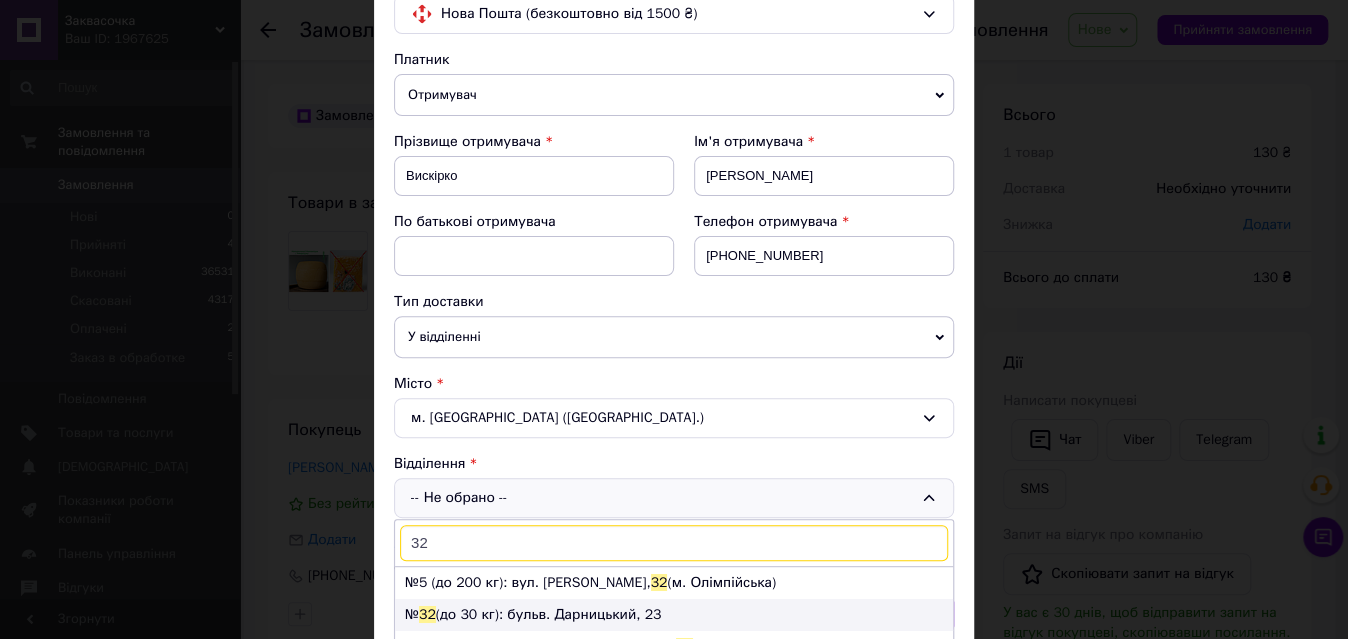 type on "32" 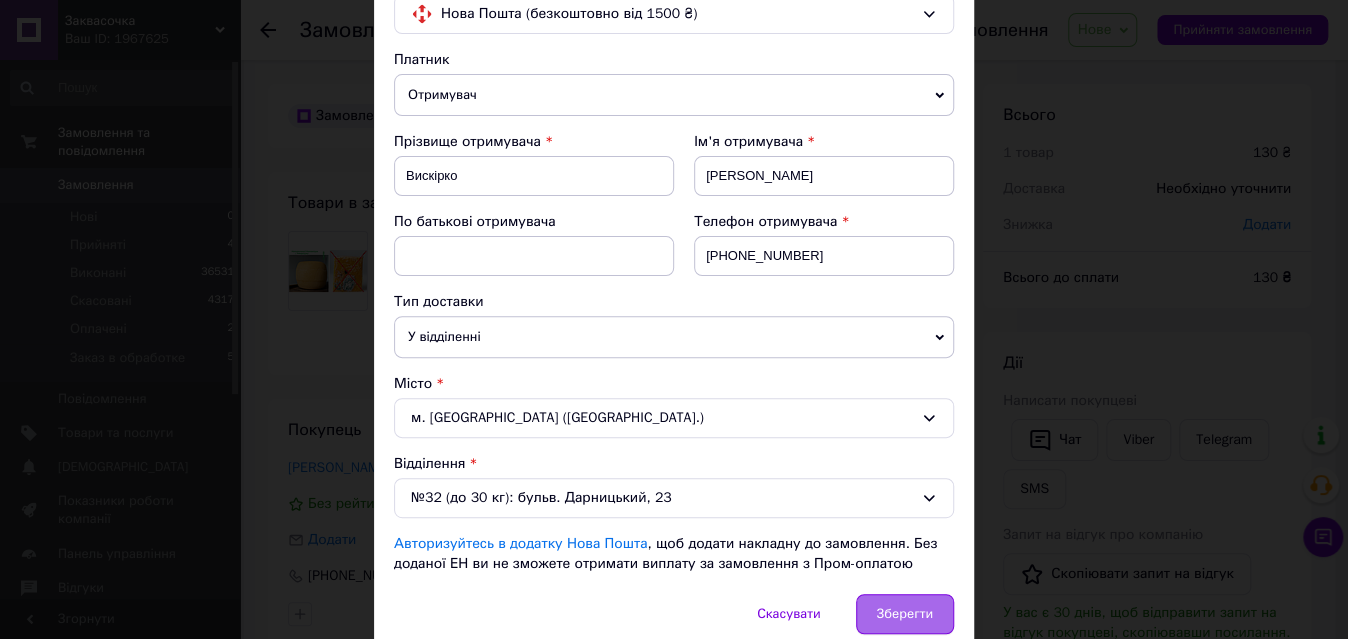 click on "Зберегти" at bounding box center (905, 614) 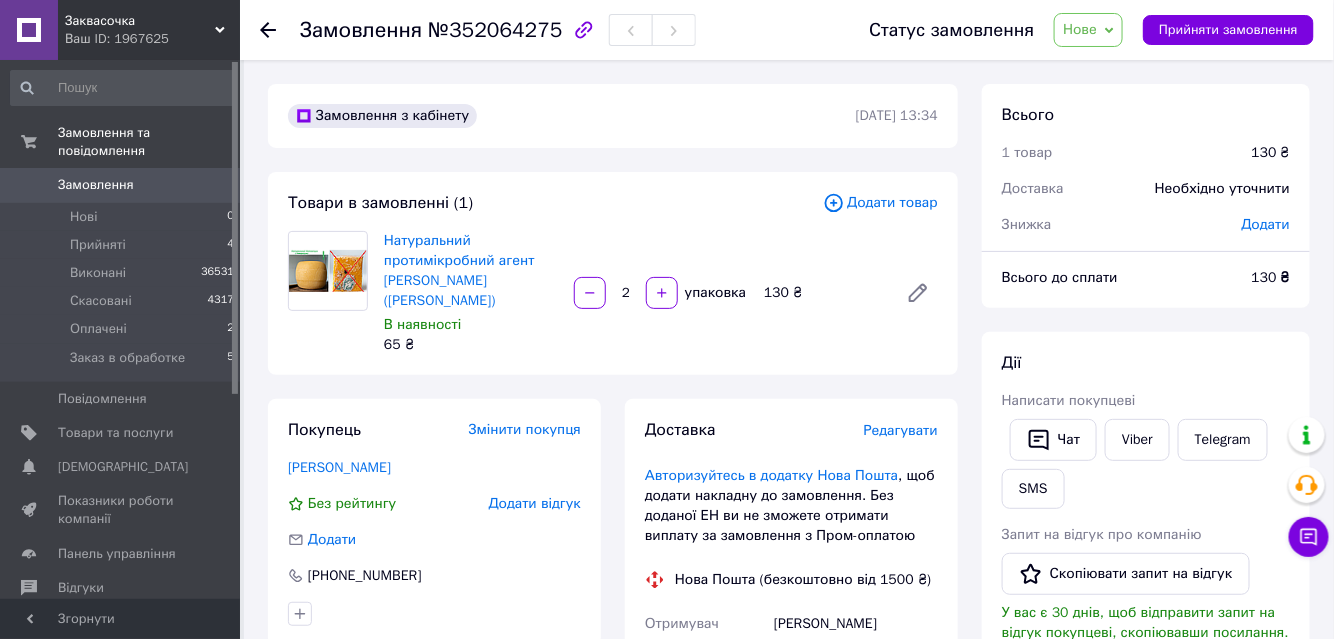 click on "Нове" at bounding box center (1088, 30) 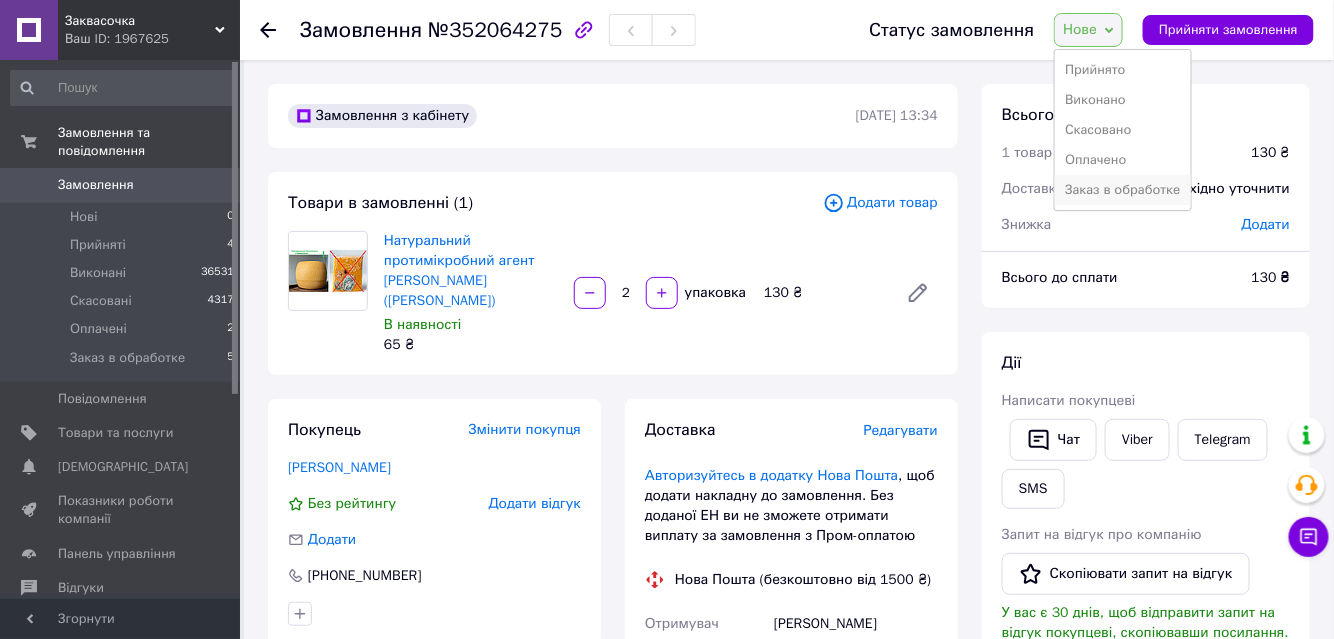 click on "Заказ в обработке" at bounding box center (1122, 190) 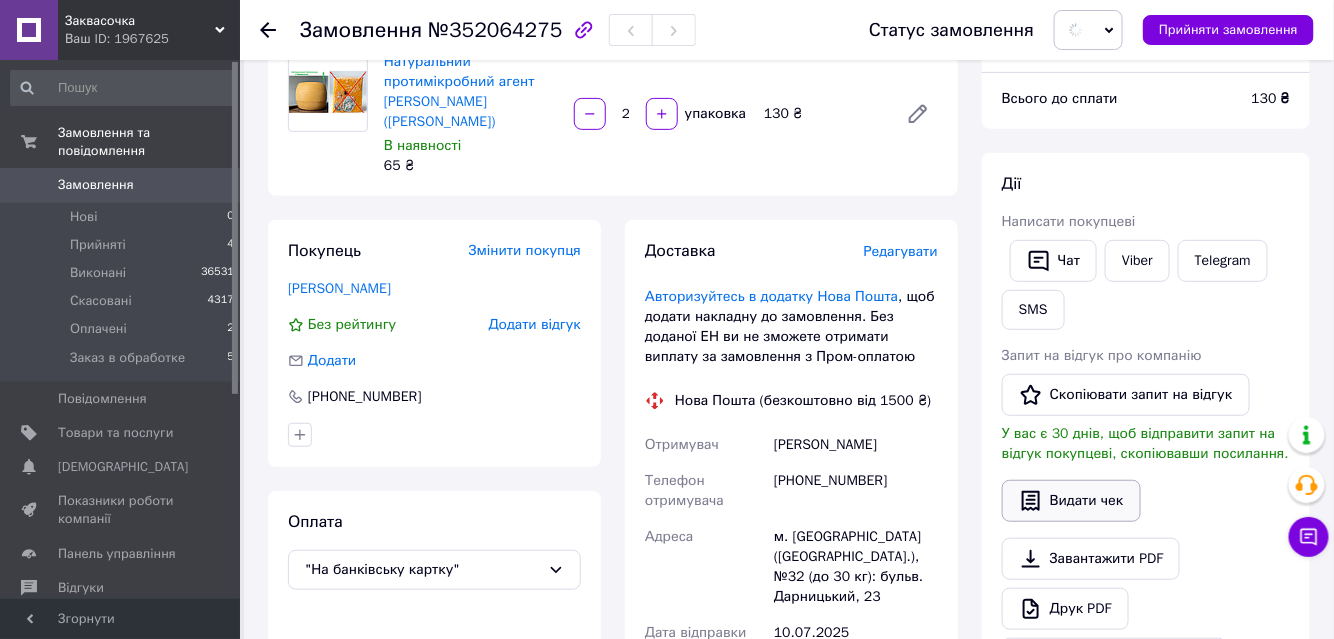 scroll, scrollTop: 272, scrollLeft: 0, axis: vertical 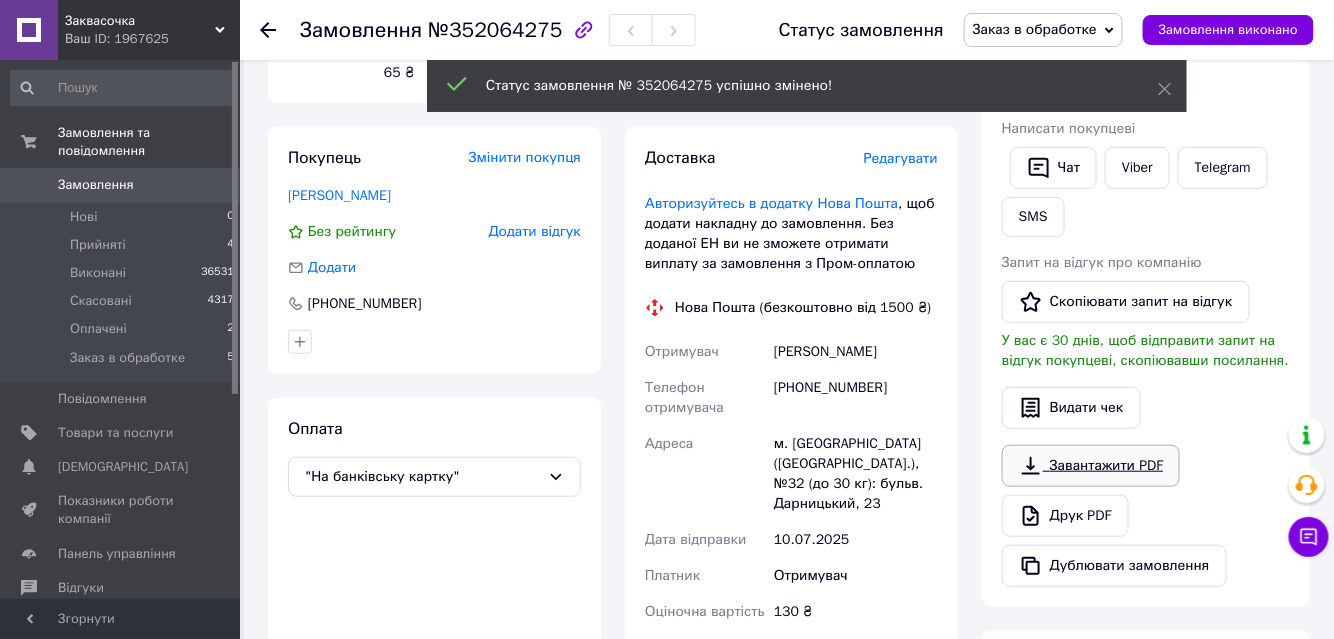 click on "Завантажити PDF" at bounding box center [1091, 466] 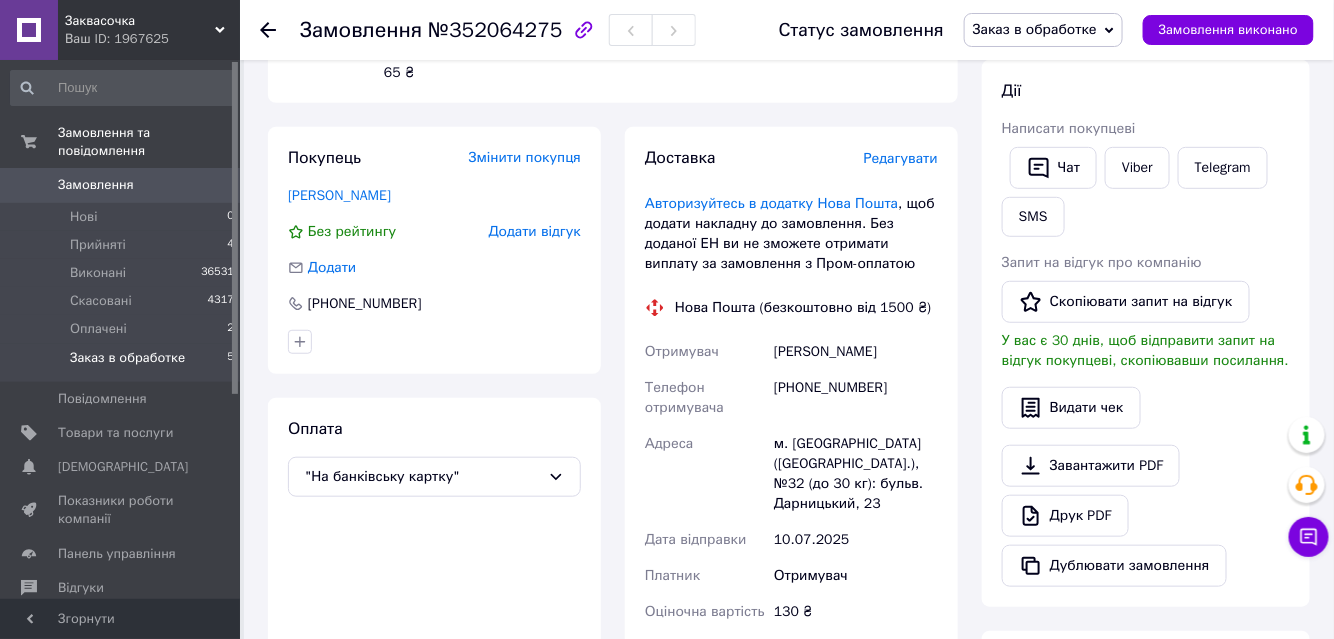 click on "Заказ в обработке" at bounding box center (127, 358) 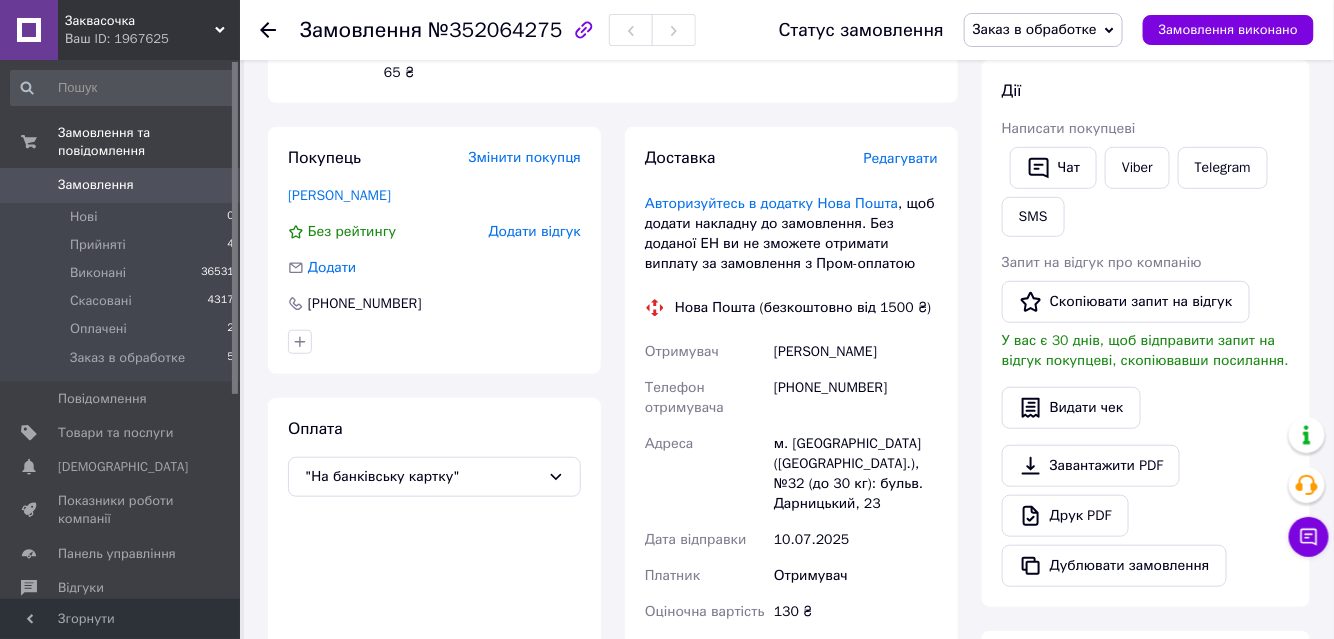 scroll, scrollTop: 0, scrollLeft: 0, axis: both 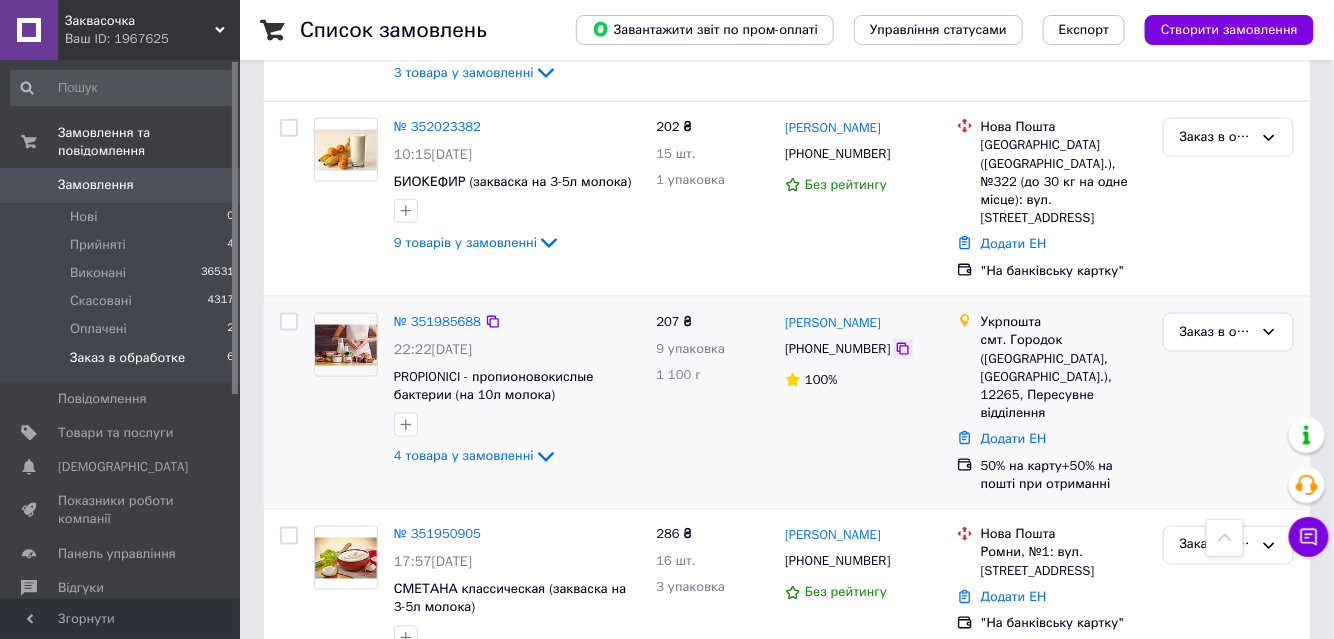 click 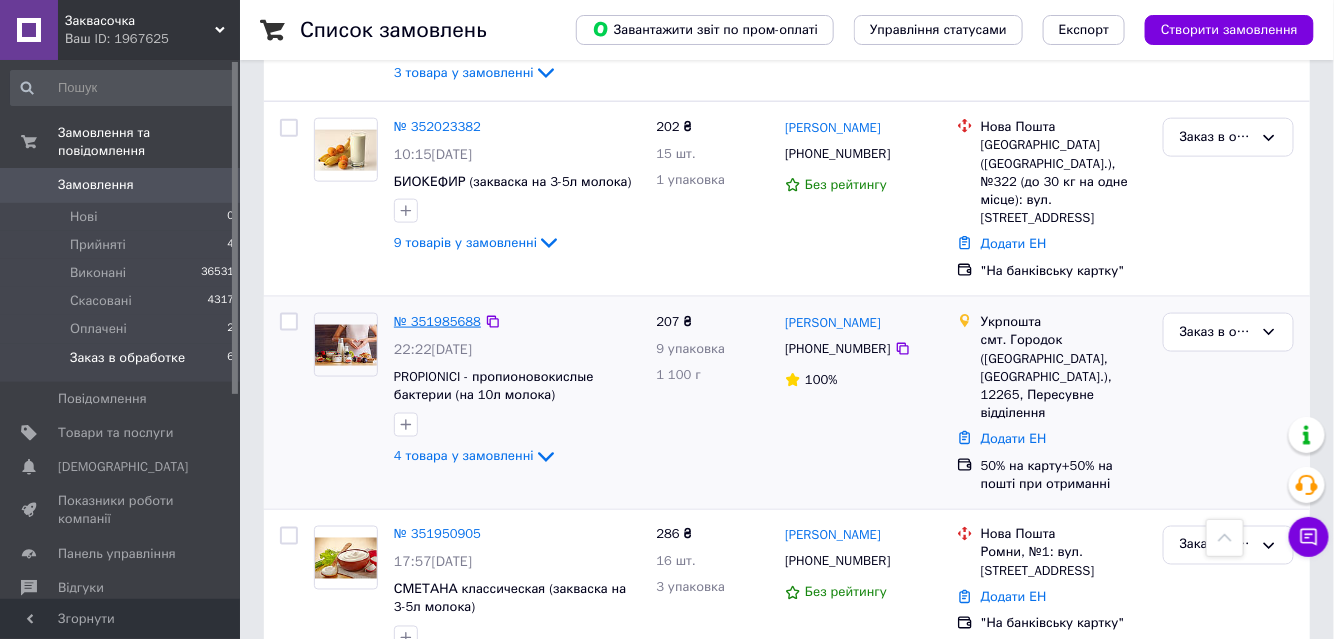 click on "№ 351985688" at bounding box center (437, 321) 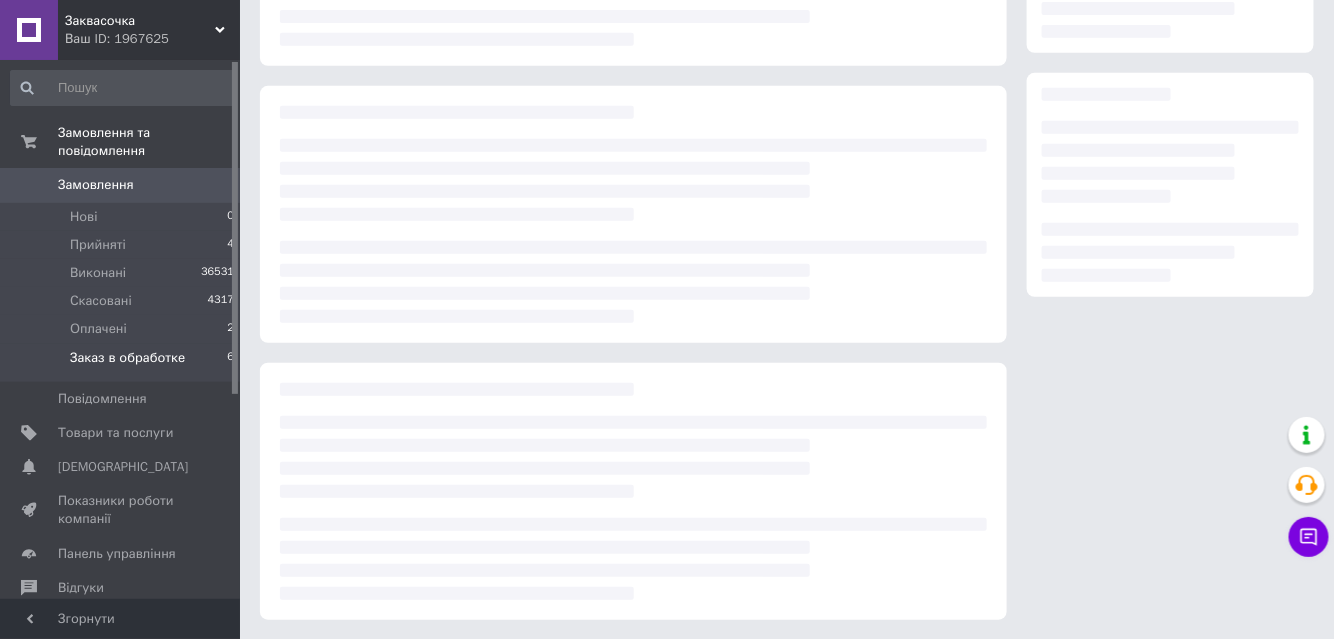 scroll, scrollTop: 541, scrollLeft: 0, axis: vertical 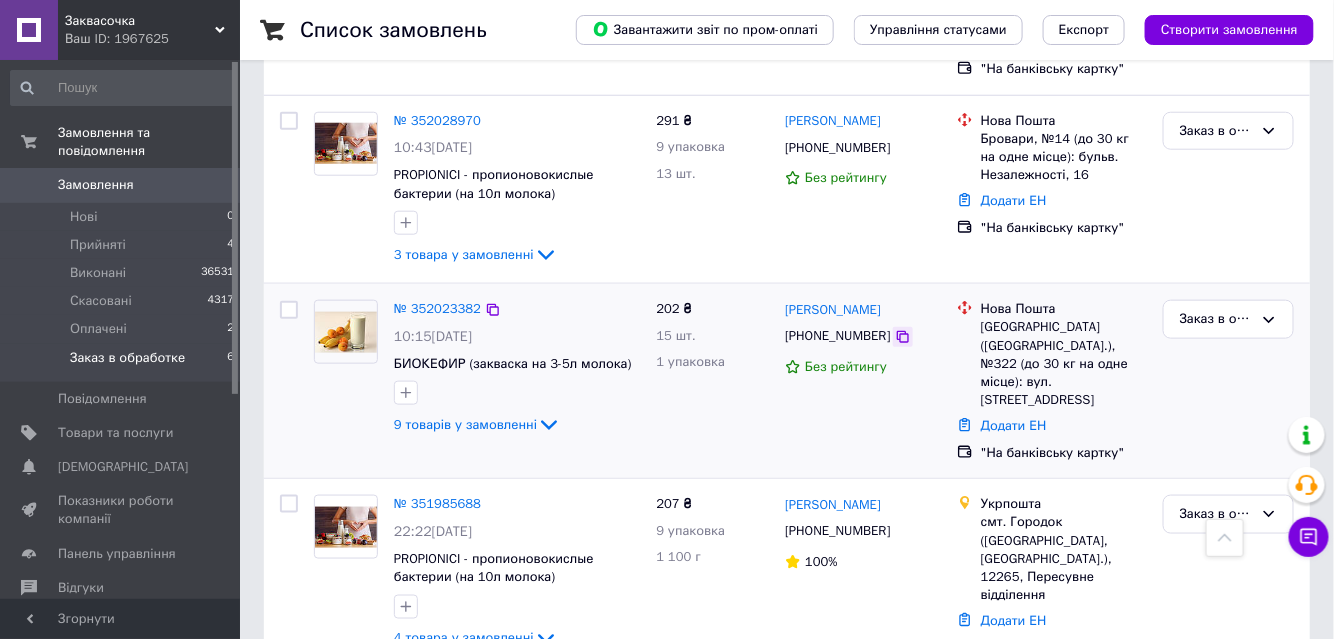 click 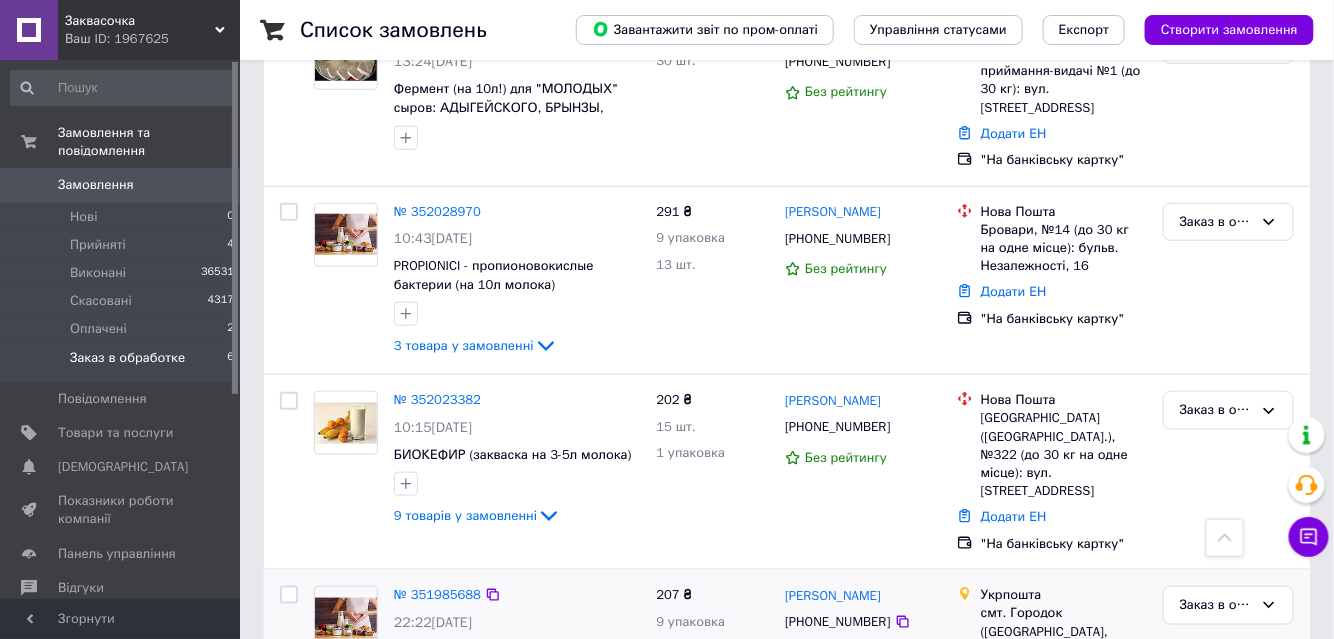 scroll, scrollTop: 363, scrollLeft: 0, axis: vertical 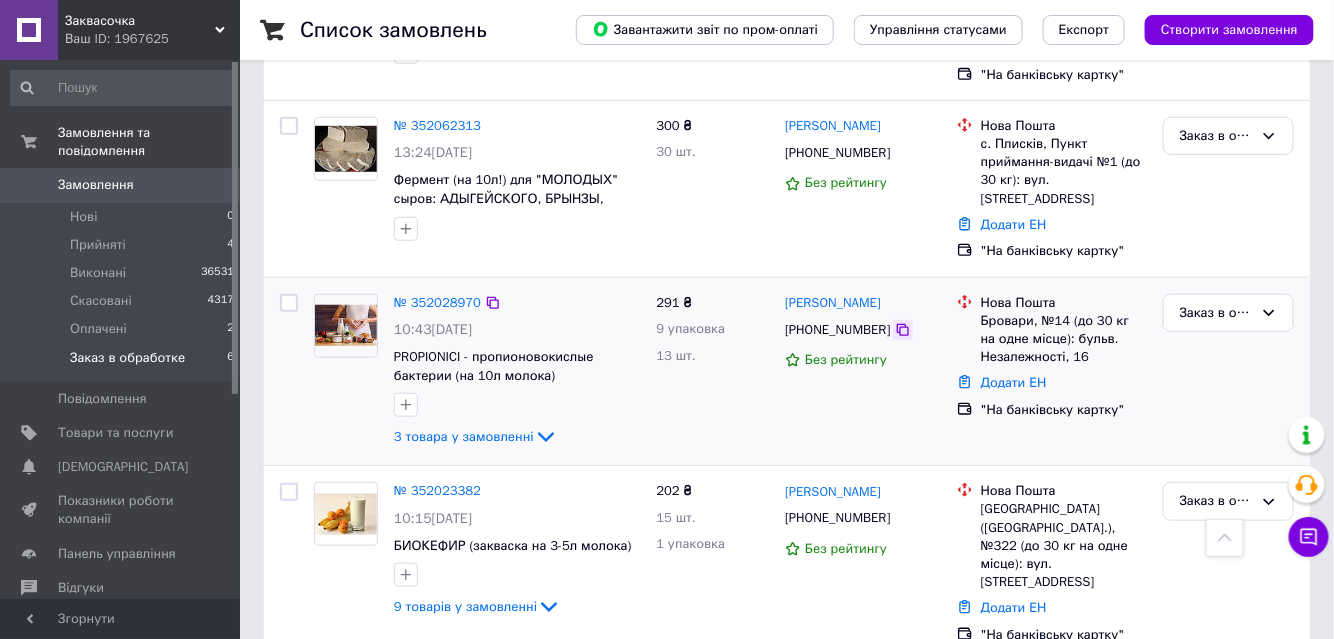 click 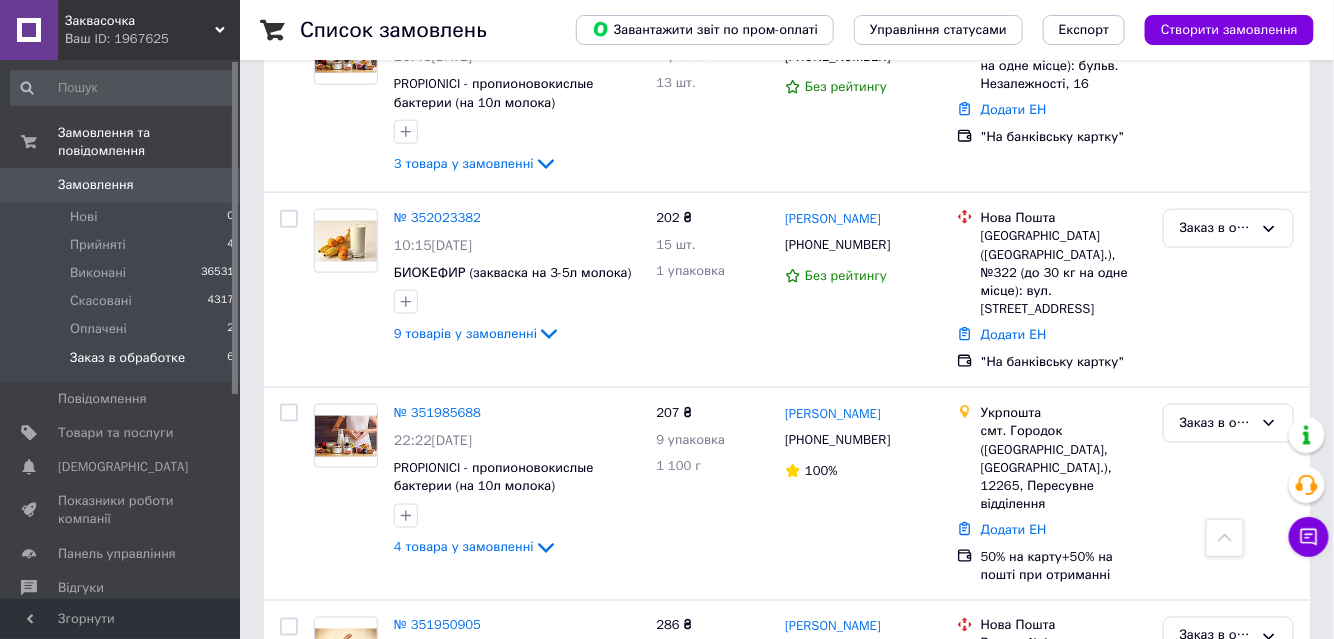 scroll, scrollTop: 733, scrollLeft: 0, axis: vertical 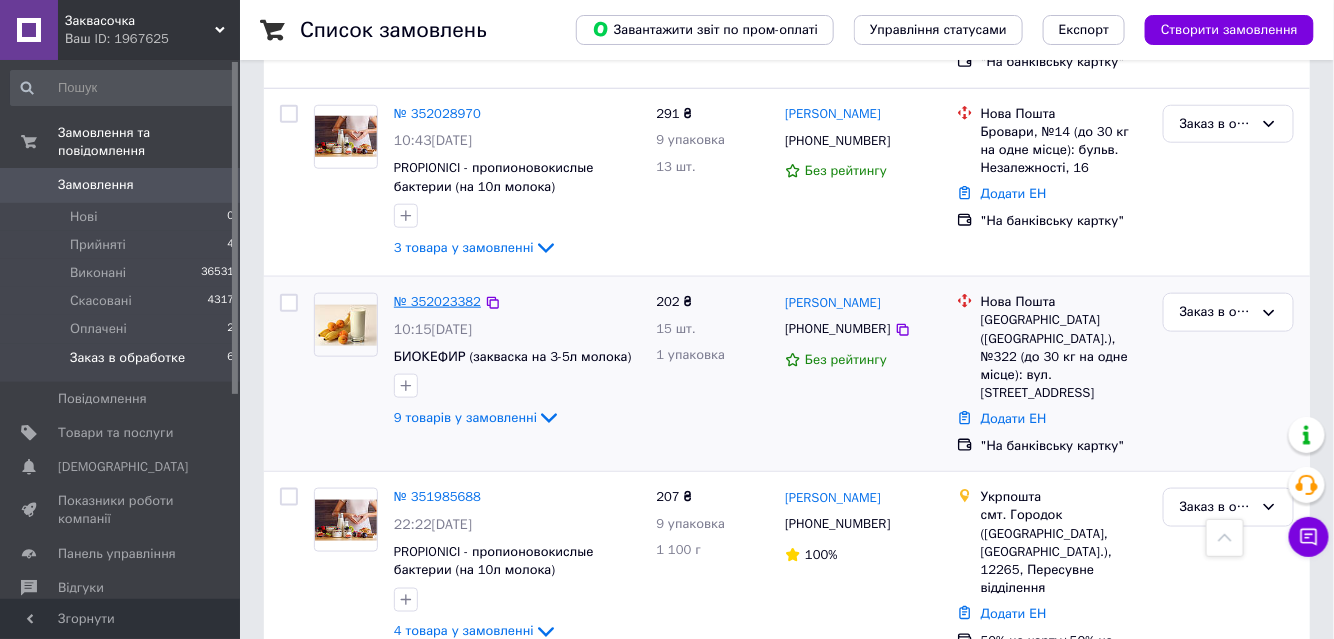 click on "№ 352023382" at bounding box center [437, 301] 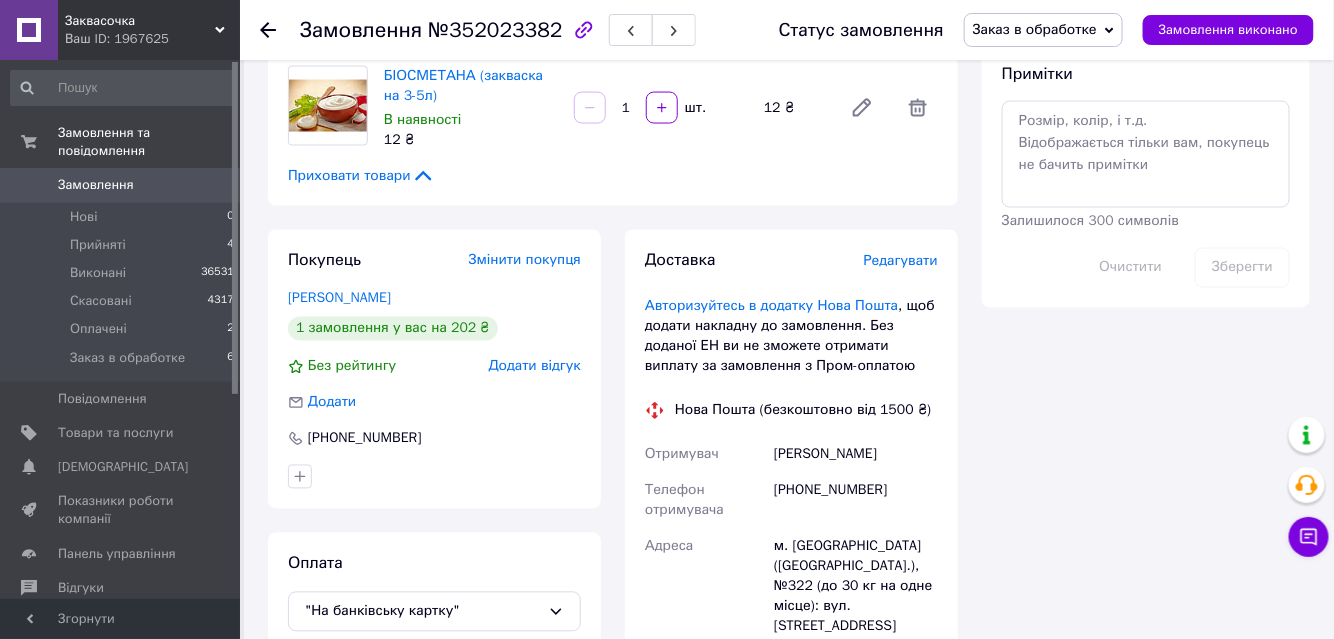 scroll, scrollTop: 1006, scrollLeft: 0, axis: vertical 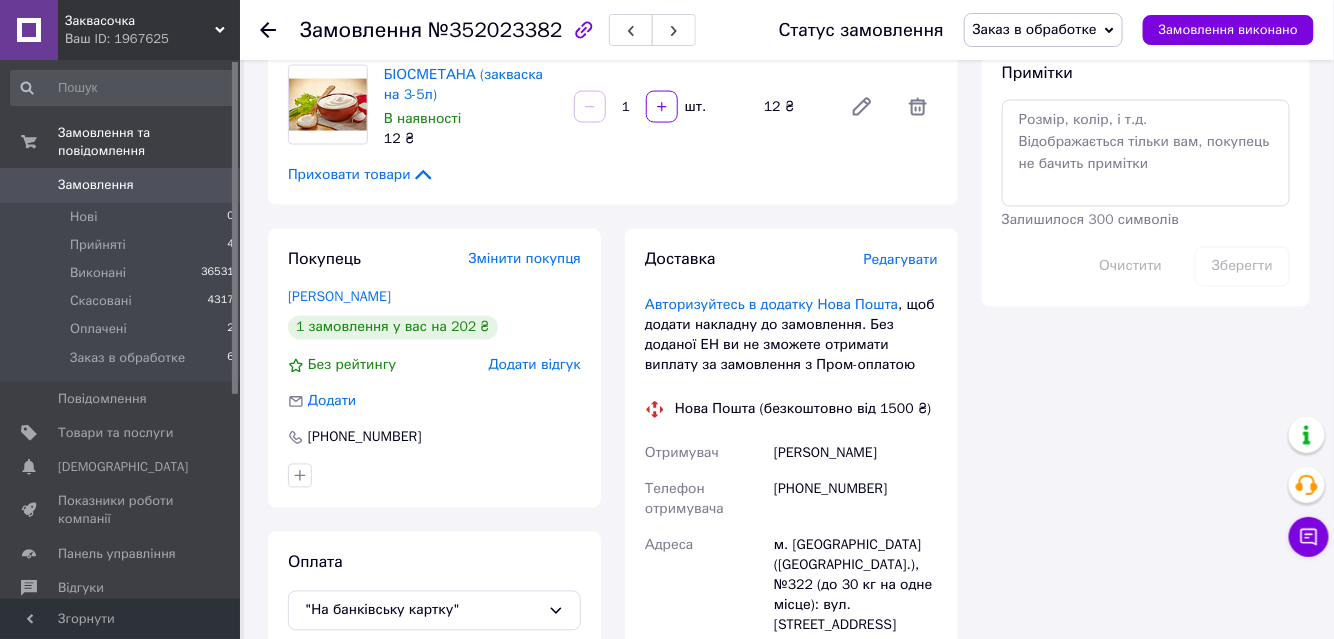 click on "Заказ в обработке" at bounding box center [1035, 29] 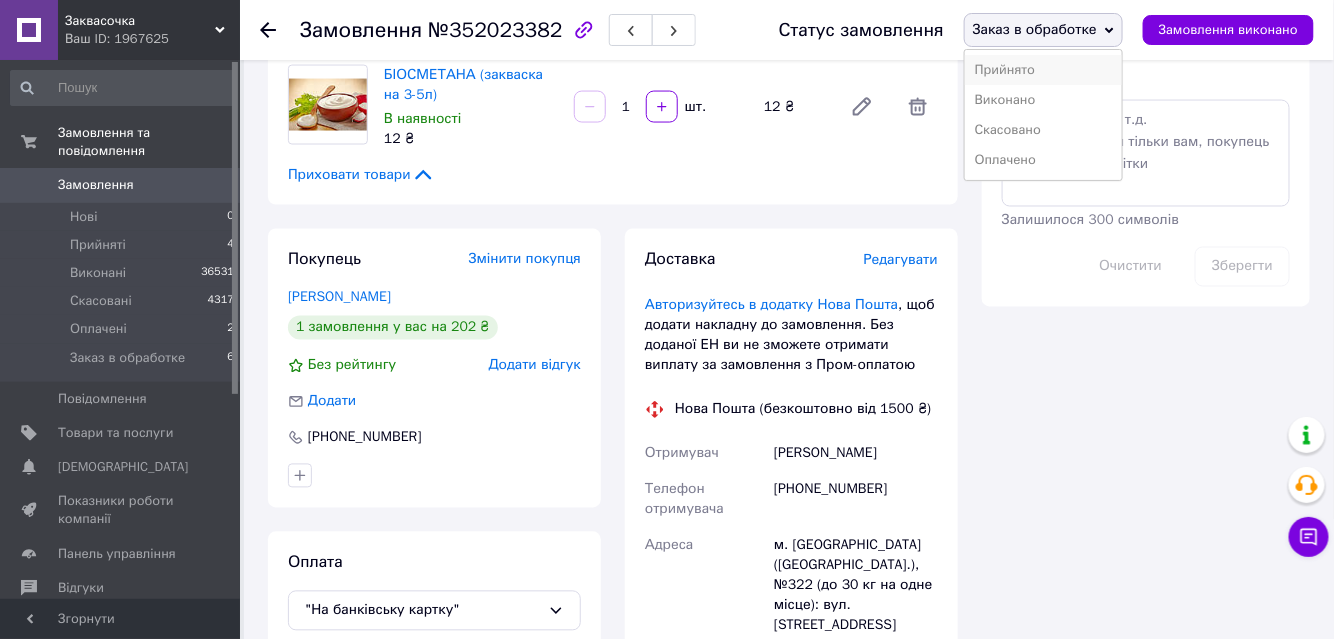 click on "Прийнято" at bounding box center (1043, 70) 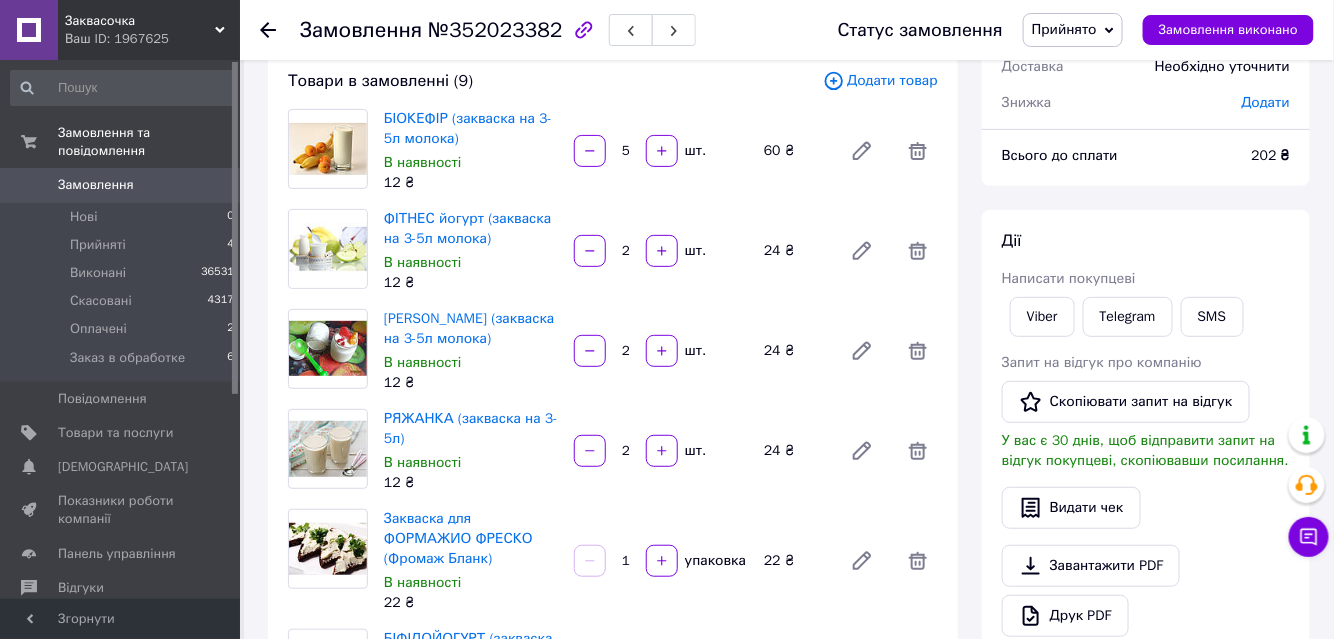 scroll, scrollTop: 90, scrollLeft: 0, axis: vertical 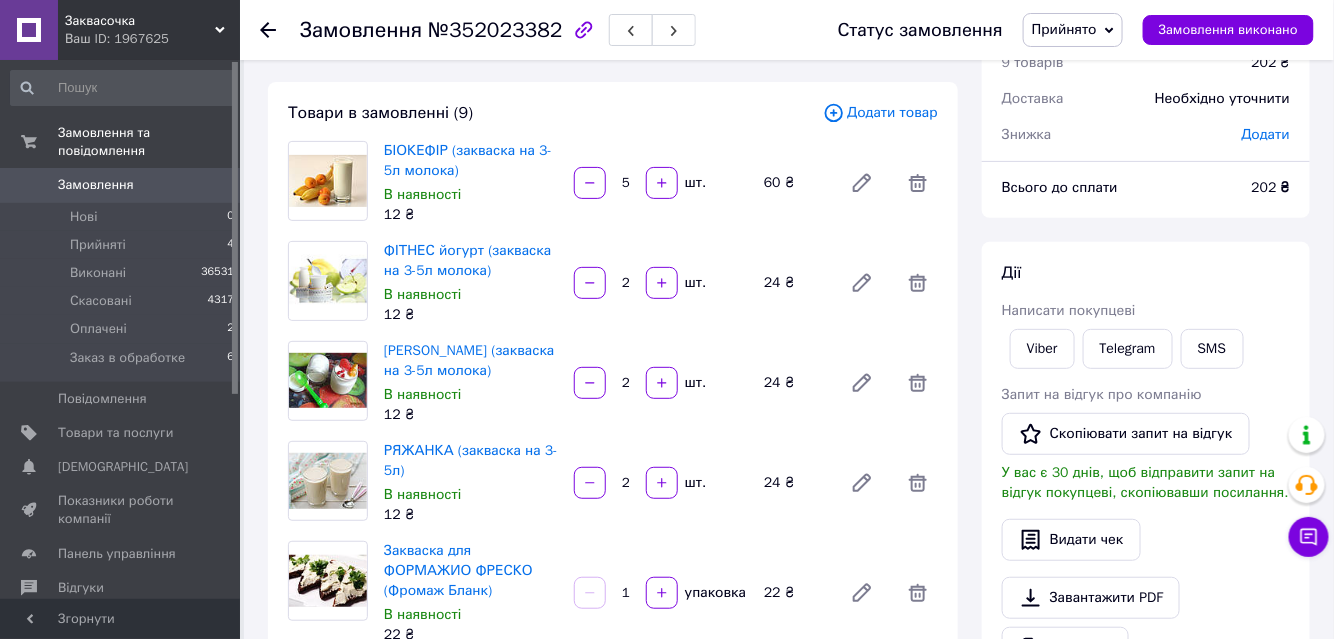 click 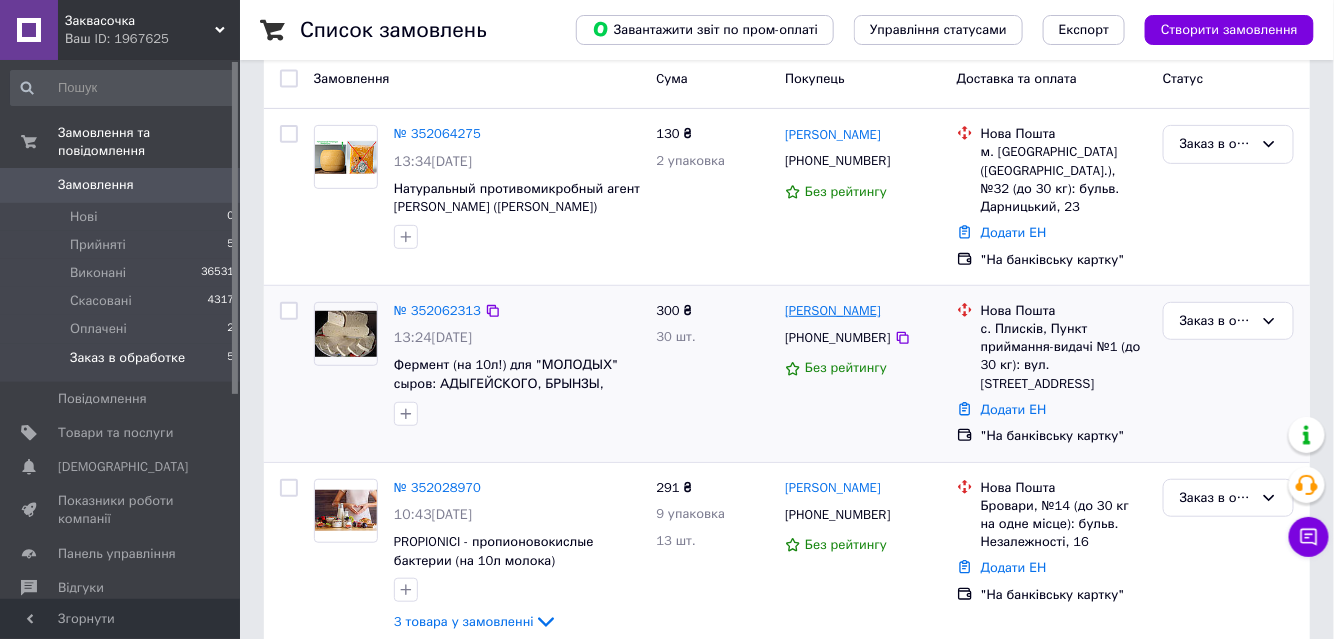 scroll, scrollTop: 181, scrollLeft: 0, axis: vertical 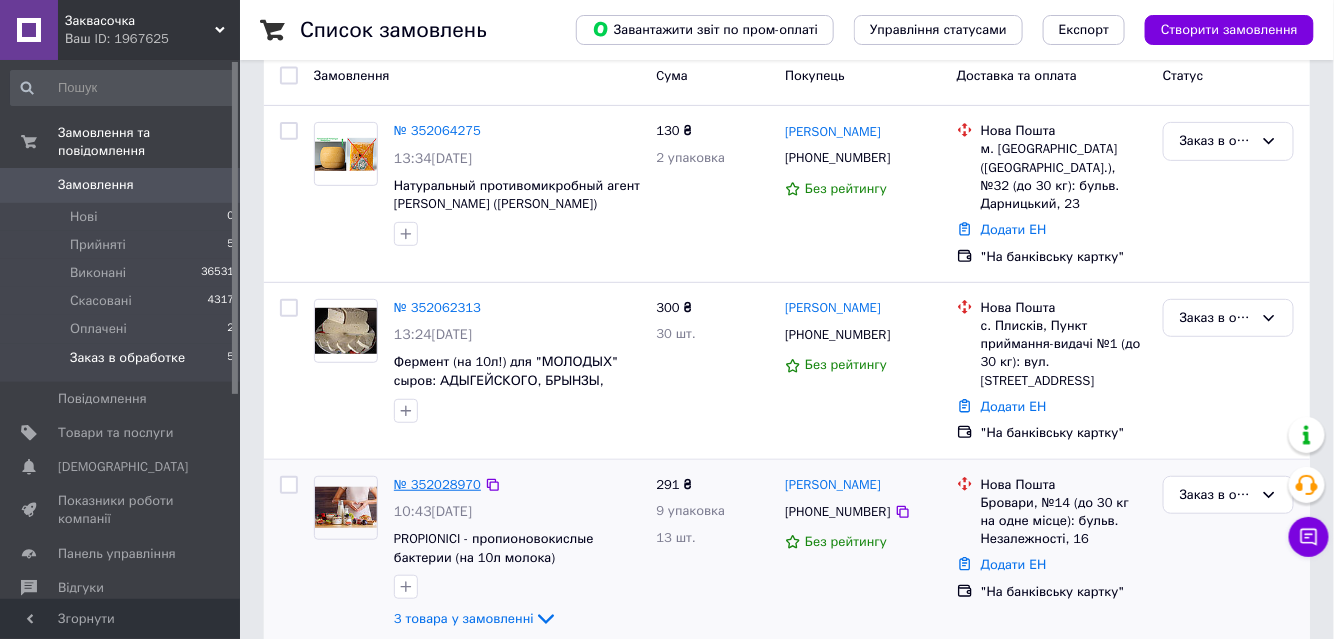 click on "№ 352028970" at bounding box center [437, 484] 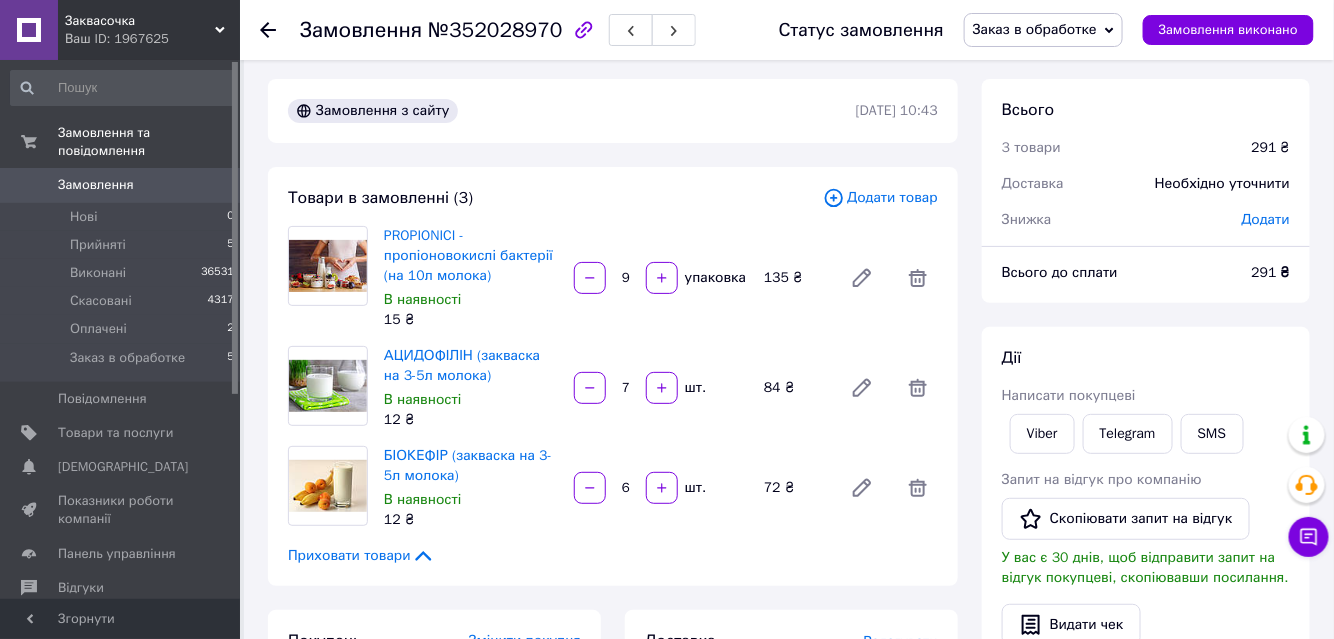 scroll, scrollTop: 0, scrollLeft: 0, axis: both 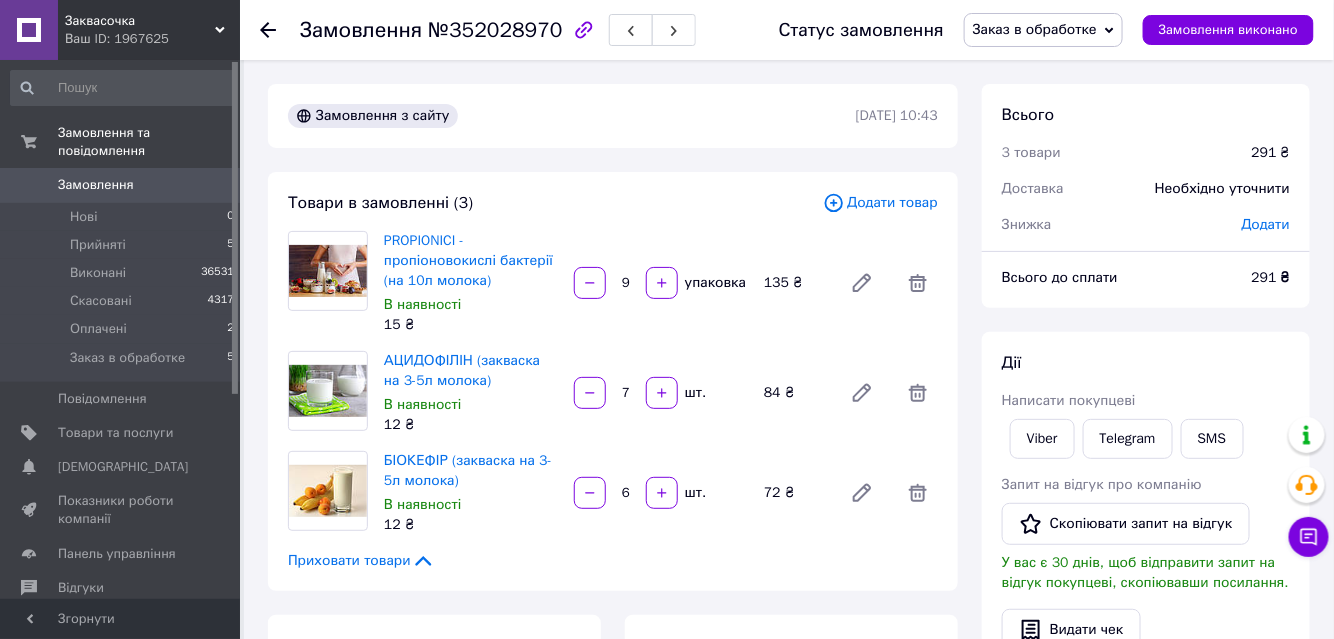 click on "Заказ в обработке" at bounding box center [1035, 29] 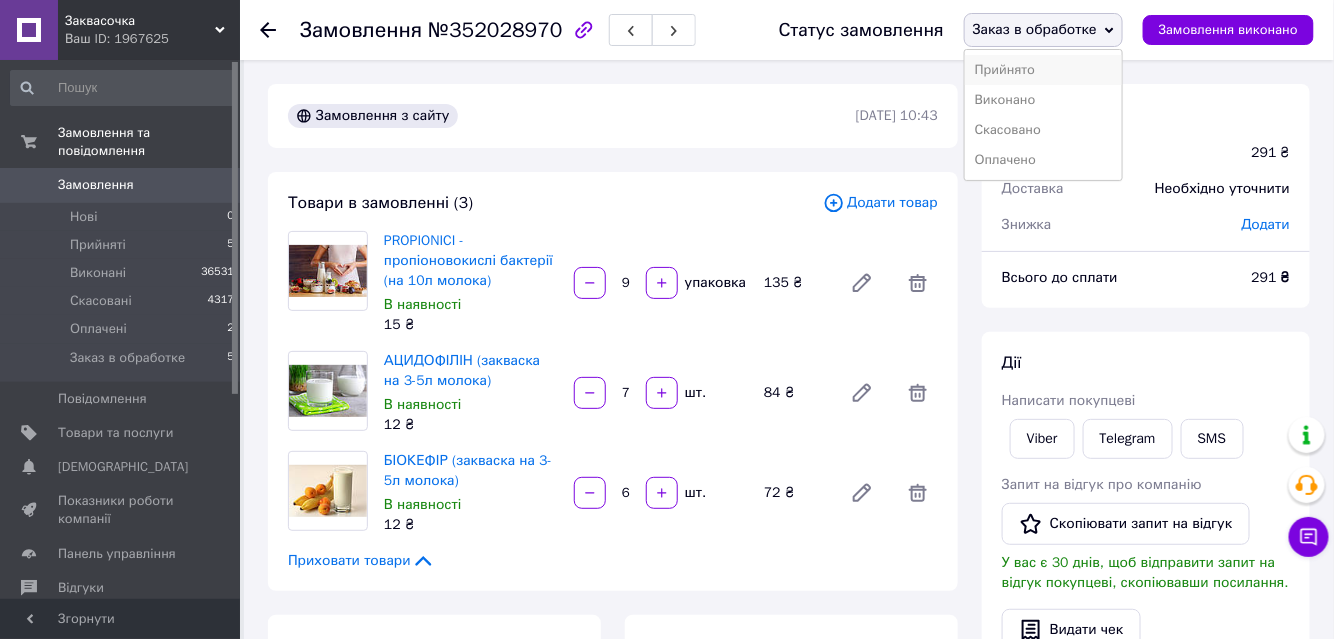 click on "Прийнято" at bounding box center (1043, 70) 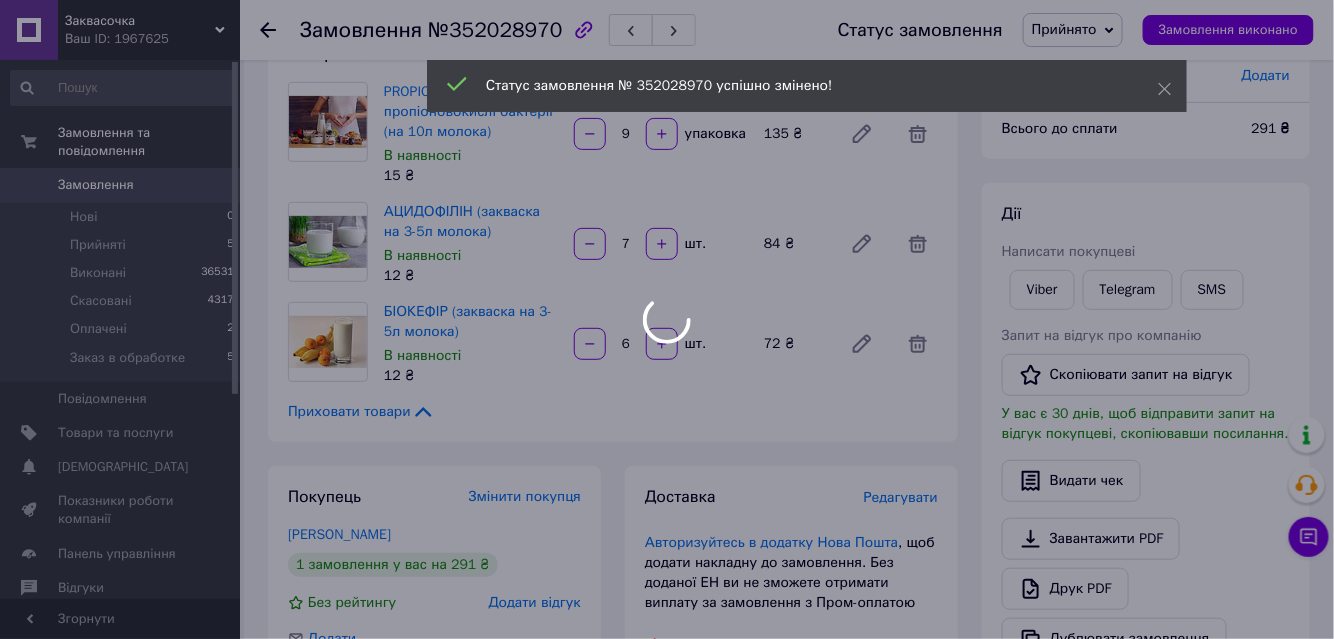 scroll, scrollTop: 272, scrollLeft: 0, axis: vertical 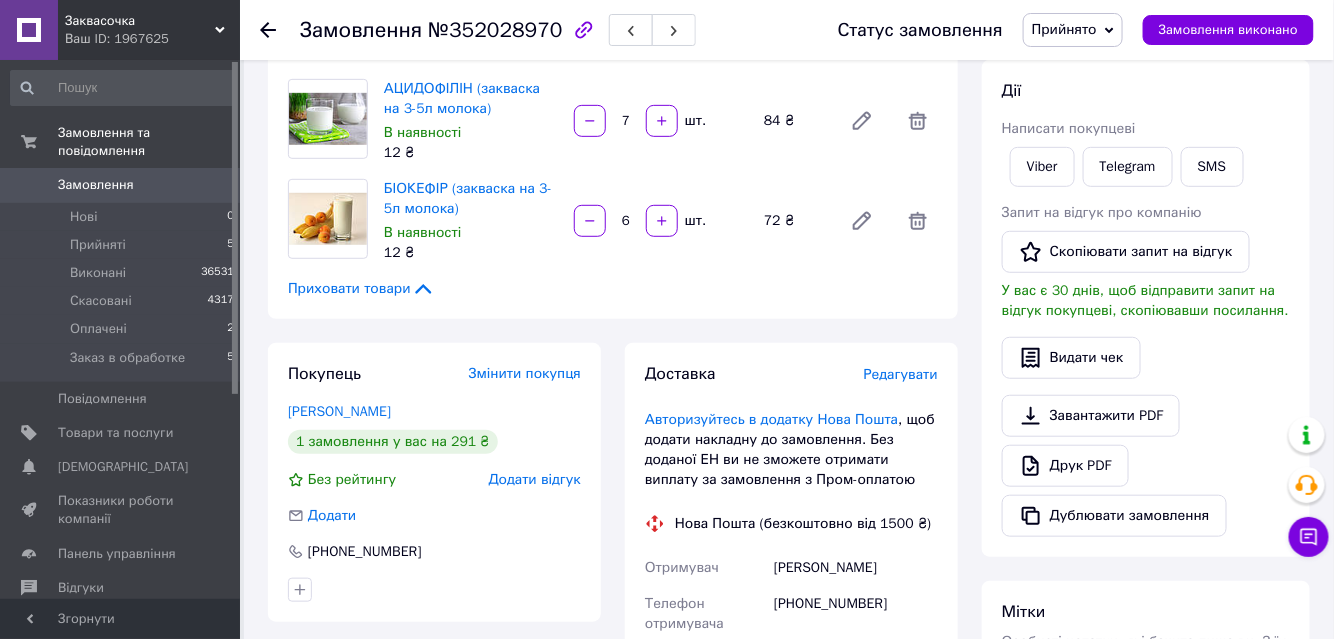 click 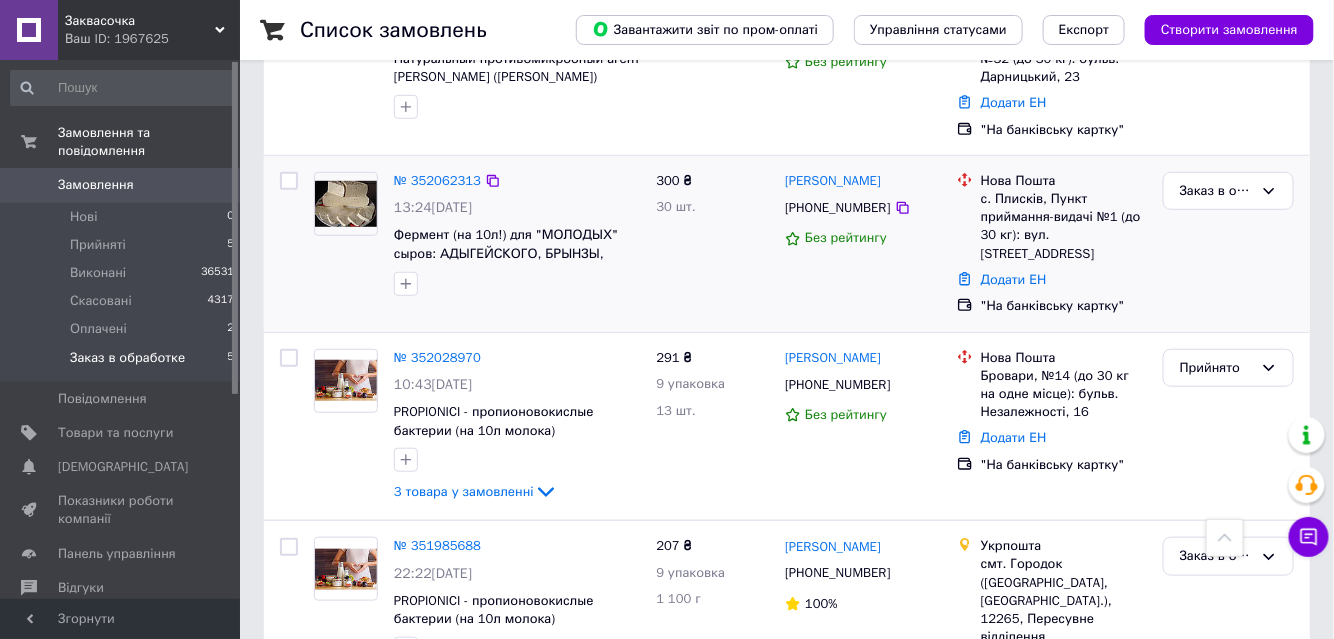 scroll, scrollTop: 12, scrollLeft: 0, axis: vertical 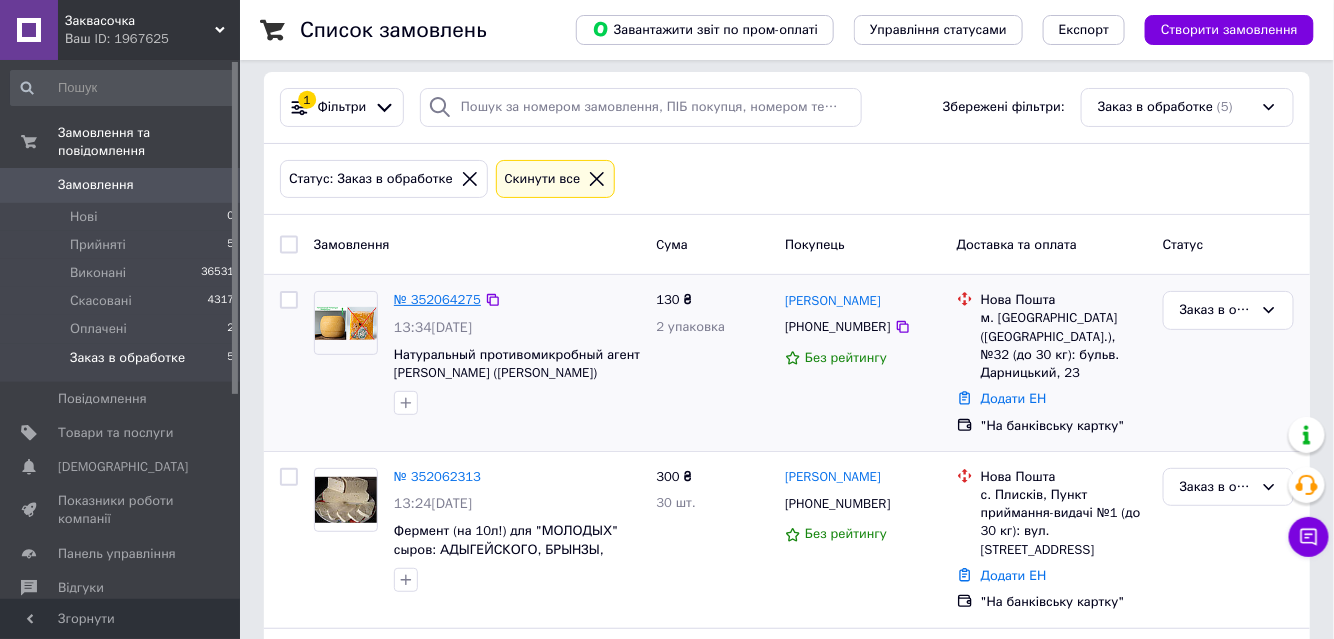 click on "№ 352064275" at bounding box center (437, 299) 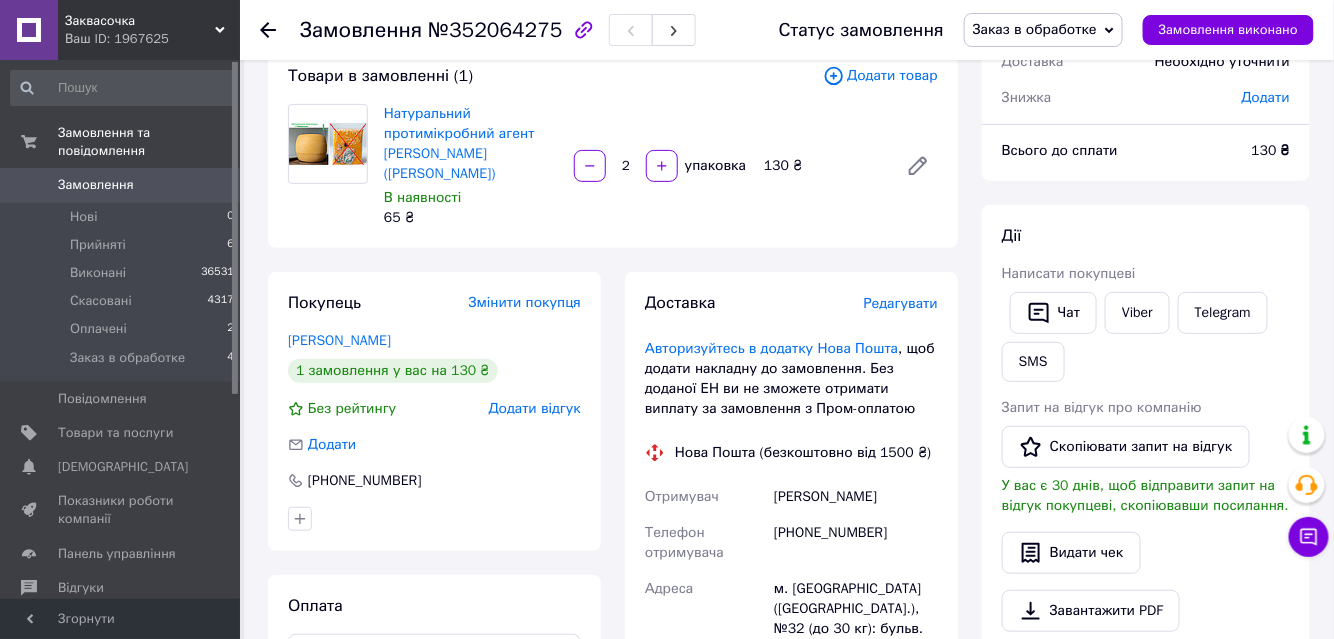 scroll, scrollTop: 285, scrollLeft: 0, axis: vertical 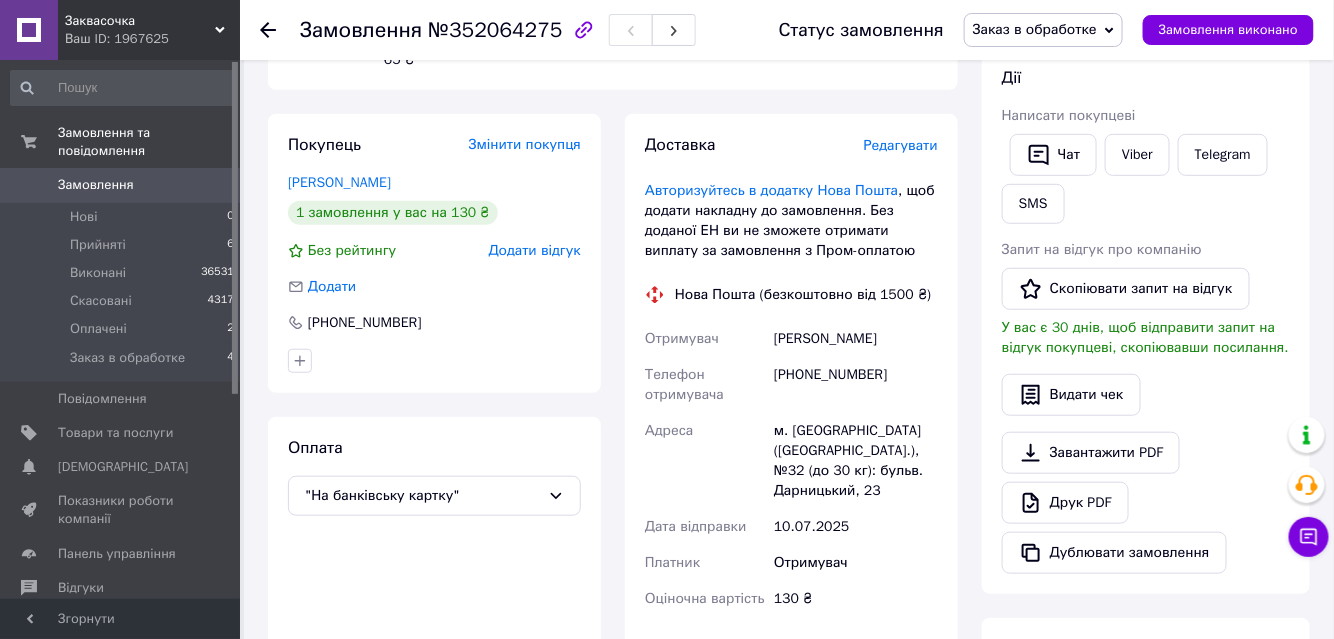 click on "Заказ в обработке" at bounding box center [1035, 29] 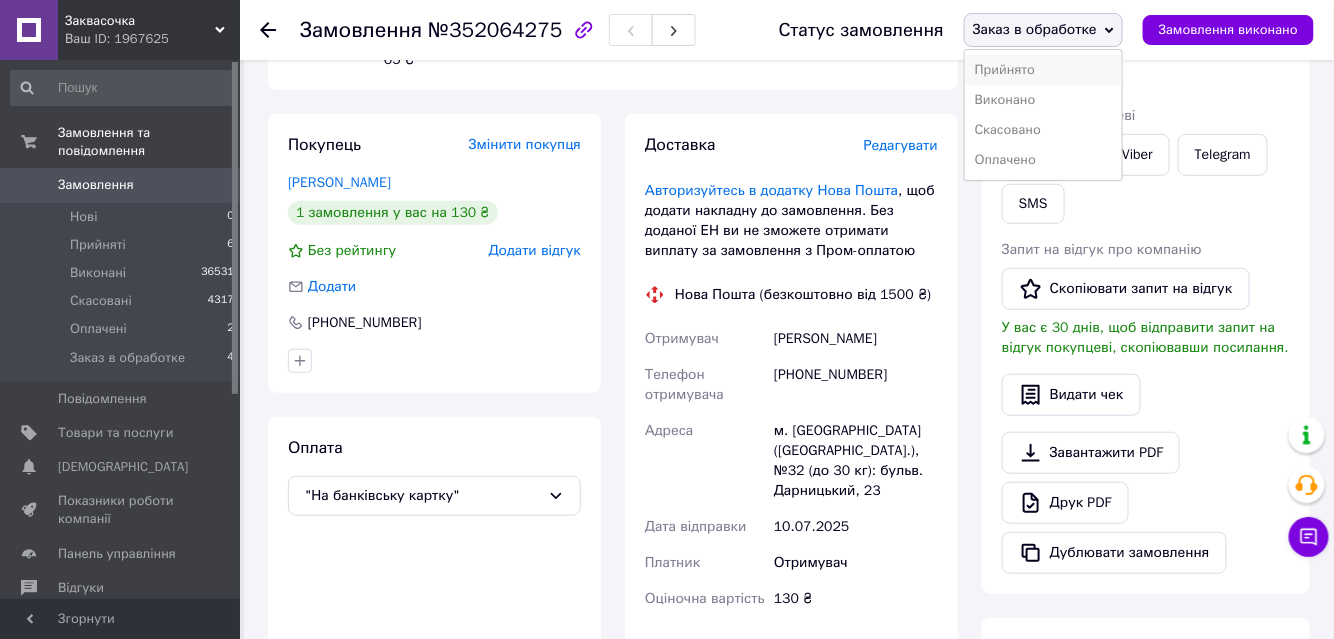 click on "Прийнято" at bounding box center (1043, 70) 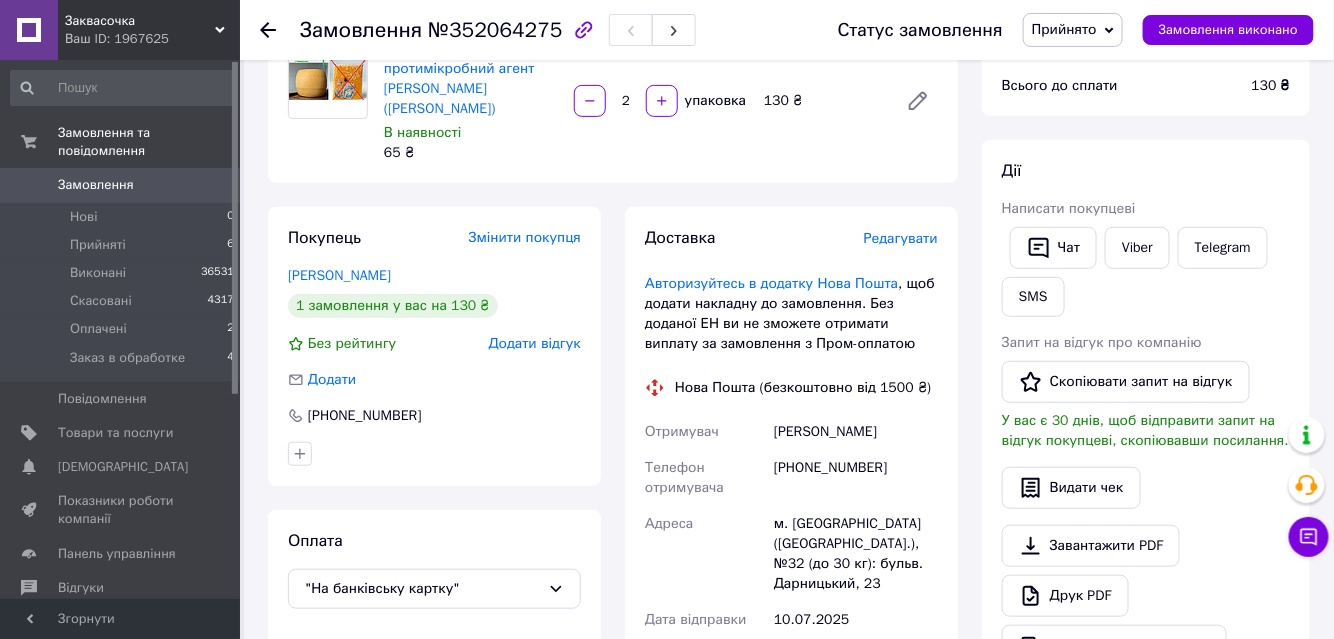 scroll, scrollTop: 0, scrollLeft: 0, axis: both 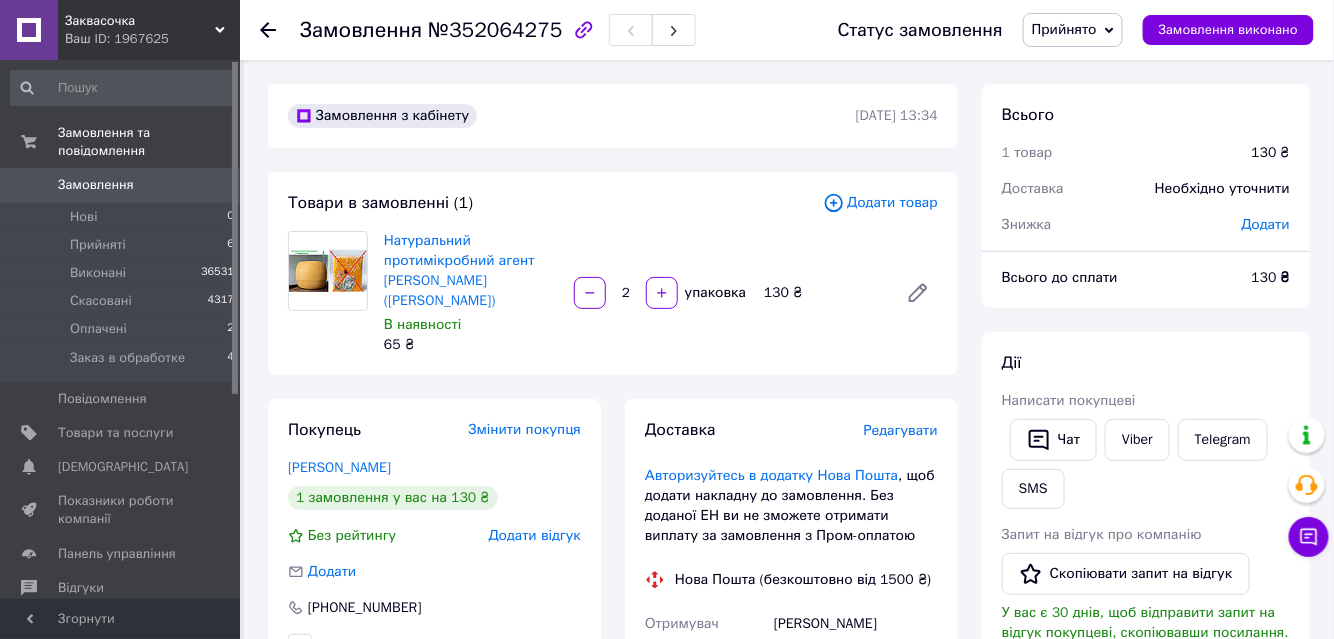 click 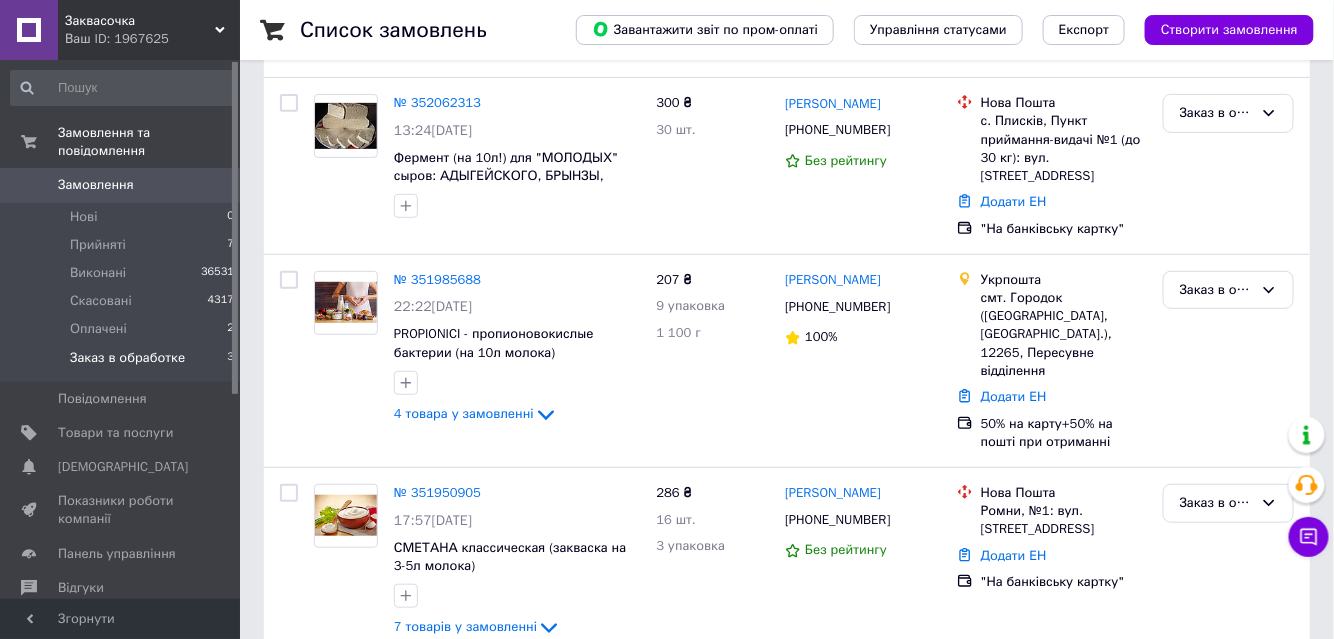 scroll, scrollTop: 210, scrollLeft: 0, axis: vertical 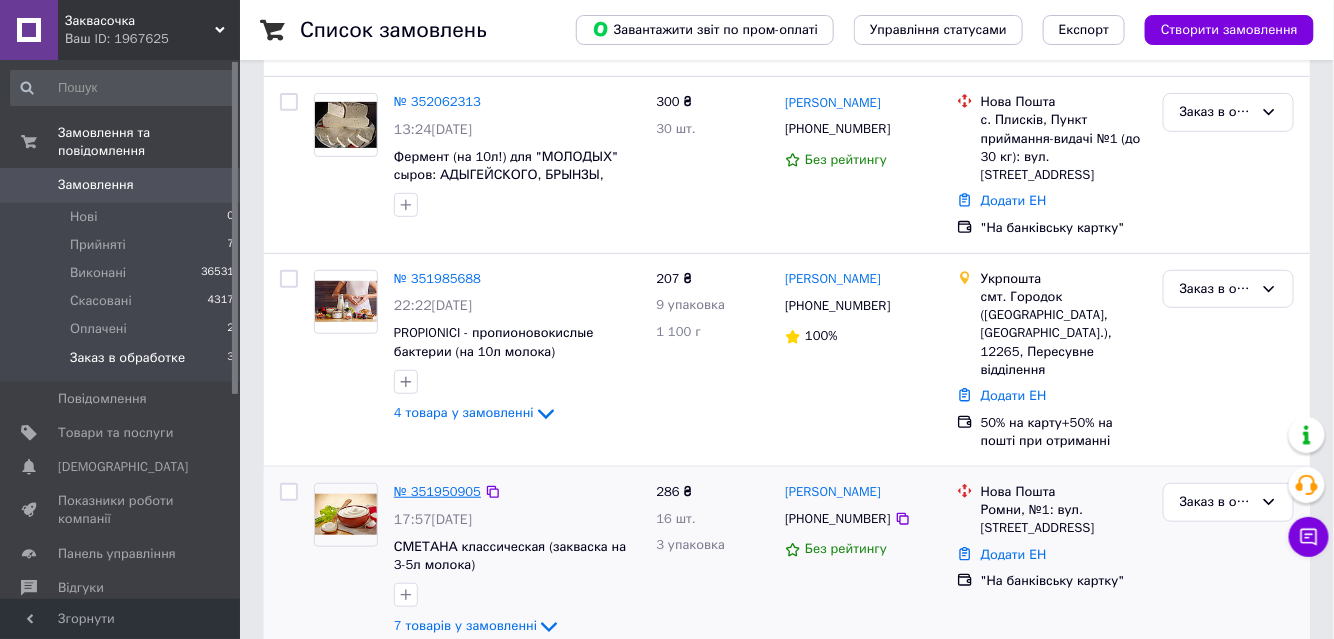click on "№ 351950905" at bounding box center (437, 491) 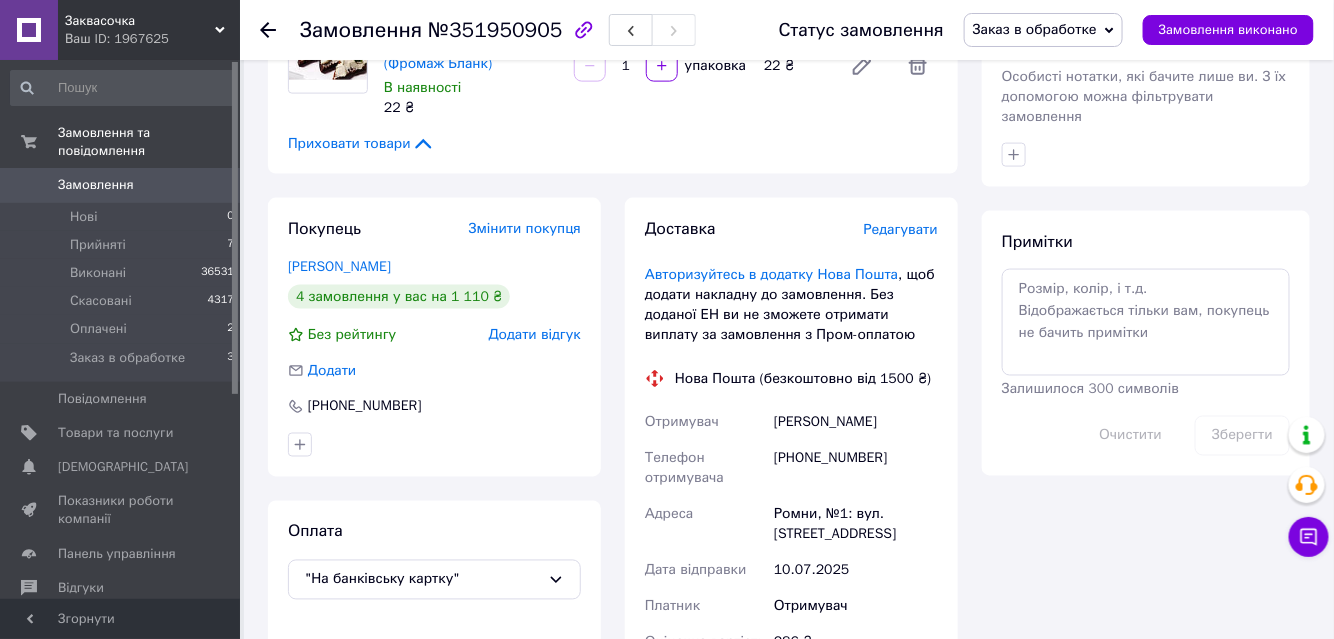 scroll, scrollTop: 847, scrollLeft: 0, axis: vertical 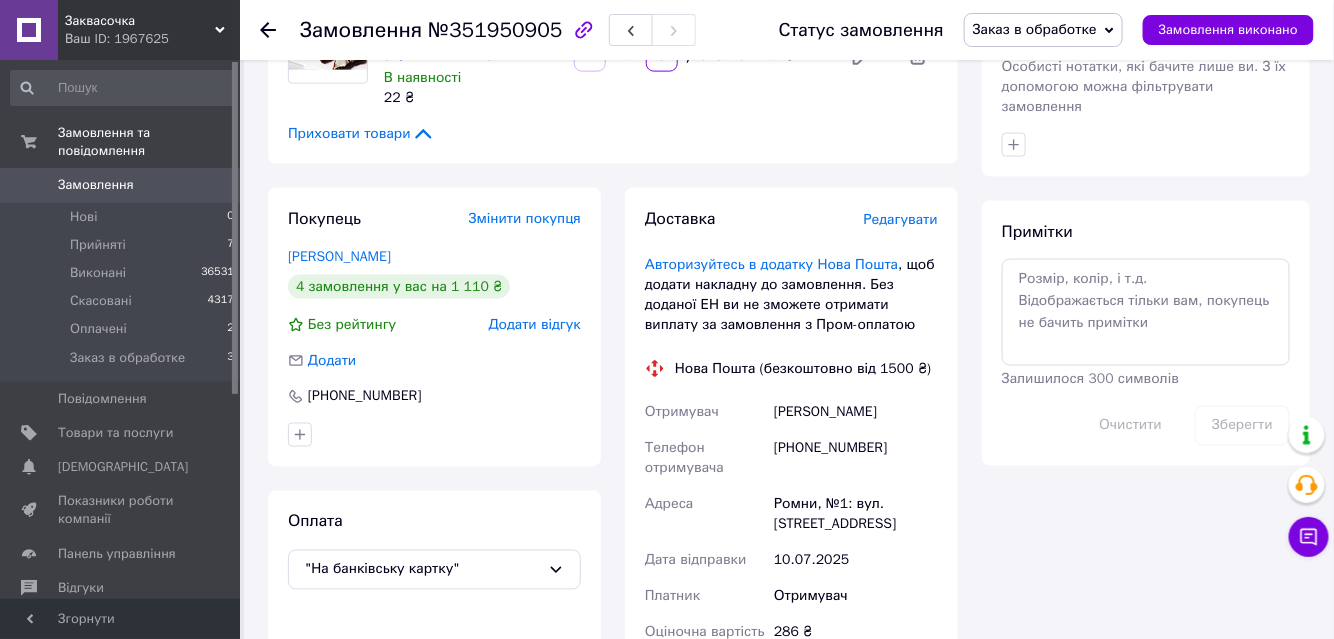 click on "Заказ в обработке" at bounding box center (1035, 29) 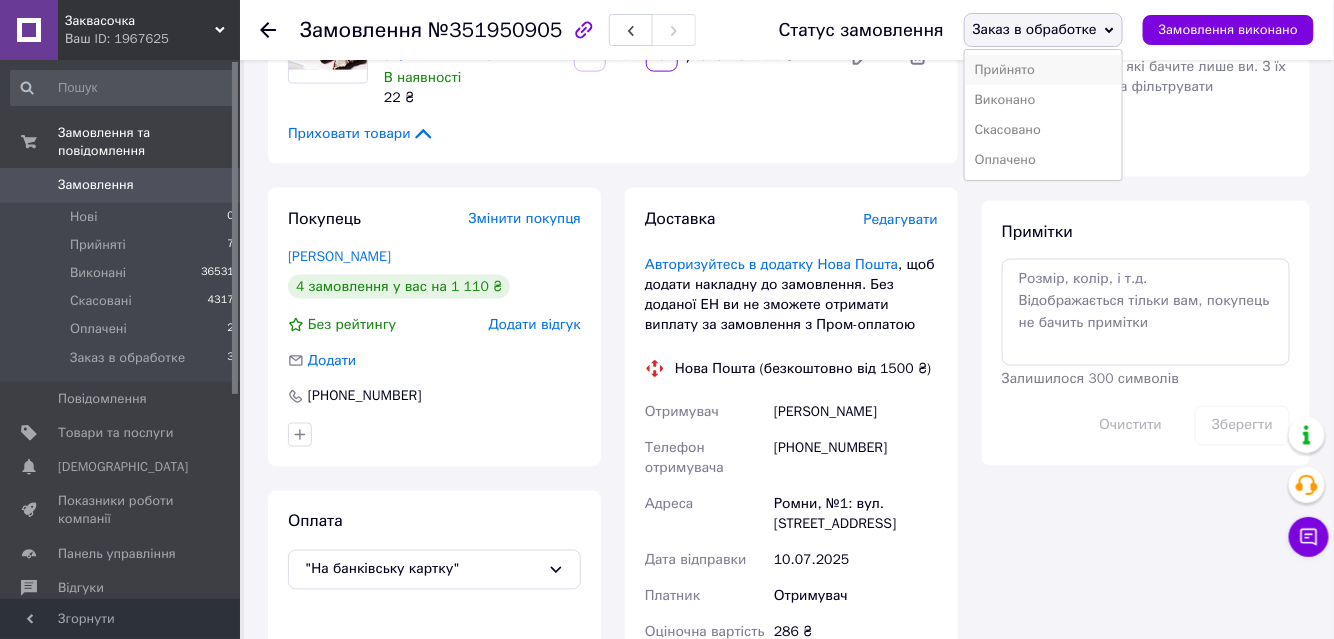 click on "Прийнято" at bounding box center [1043, 70] 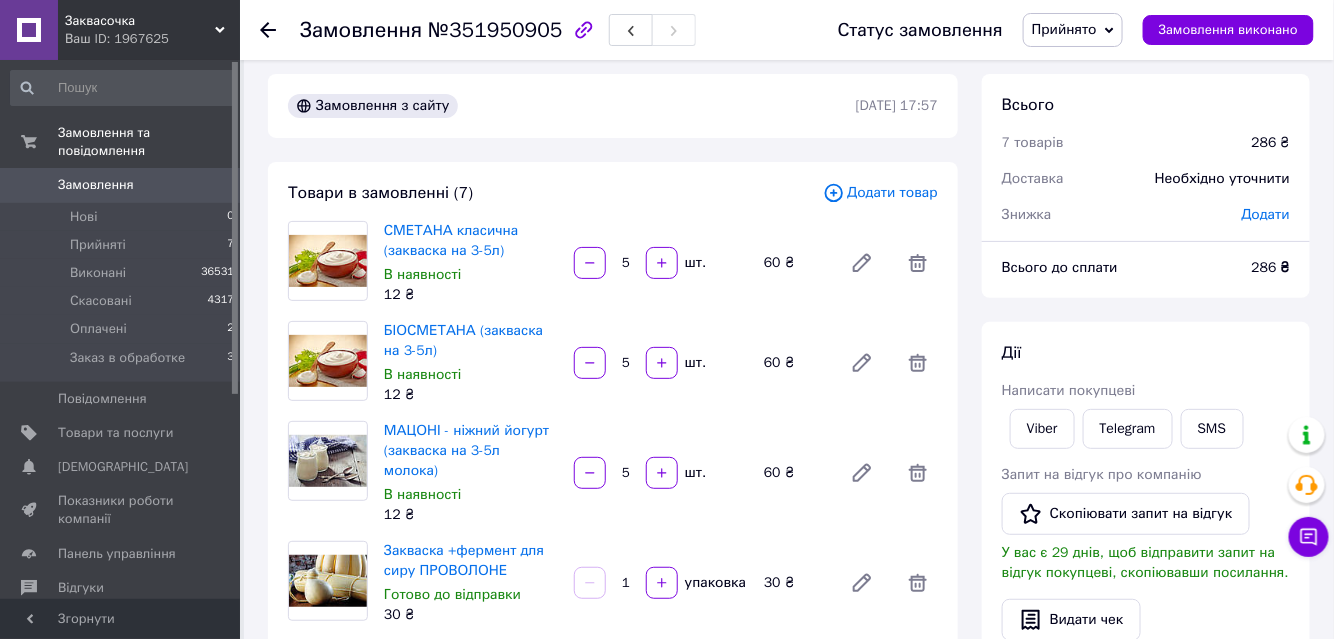 scroll, scrollTop: 0, scrollLeft: 0, axis: both 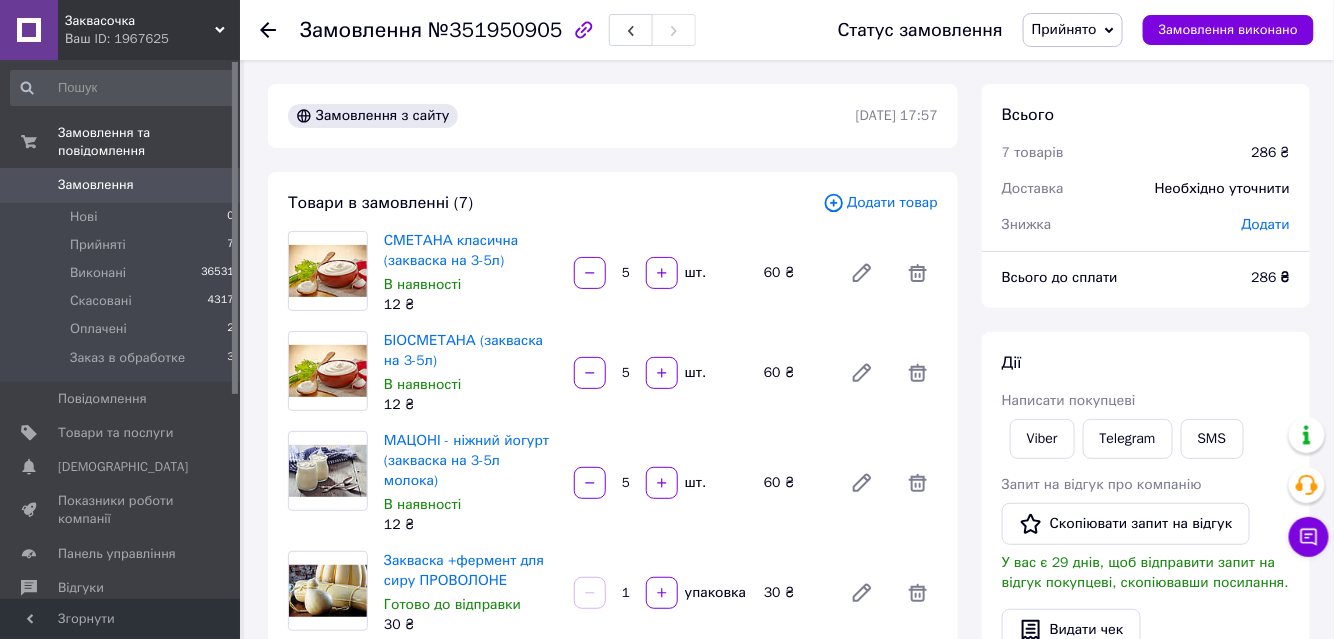 click 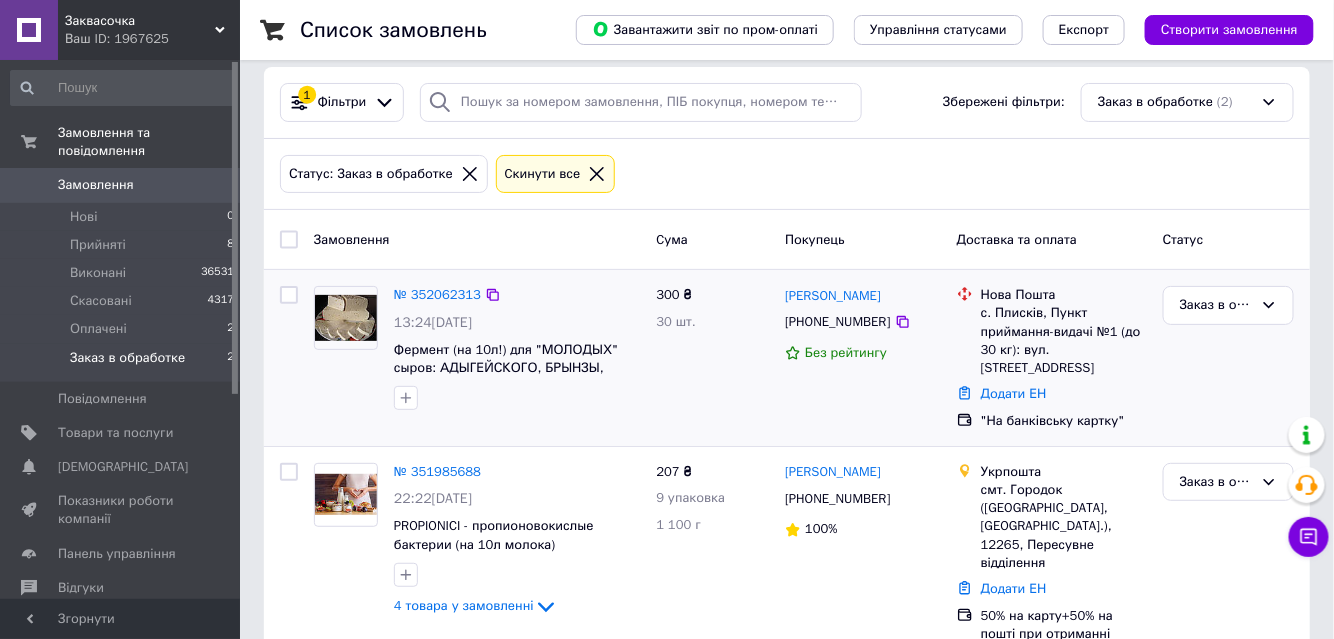 scroll, scrollTop: 22, scrollLeft: 0, axis: vertical 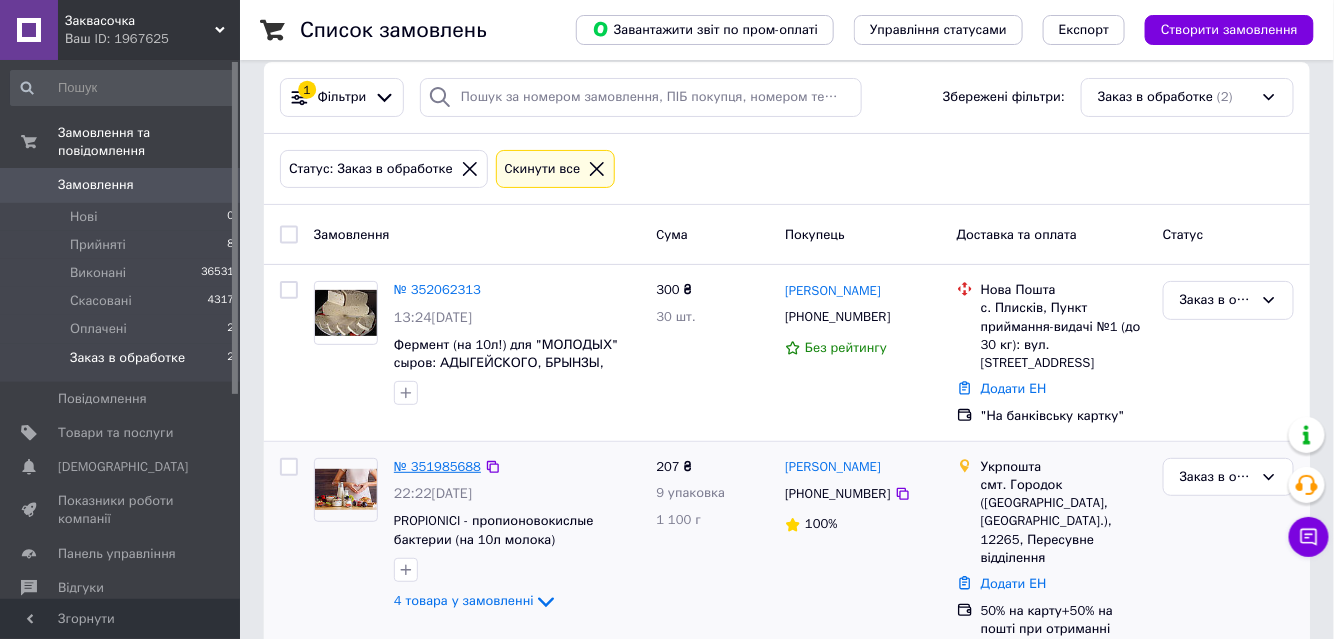 click on "№ 351985688" at bounding box center [437, 466] 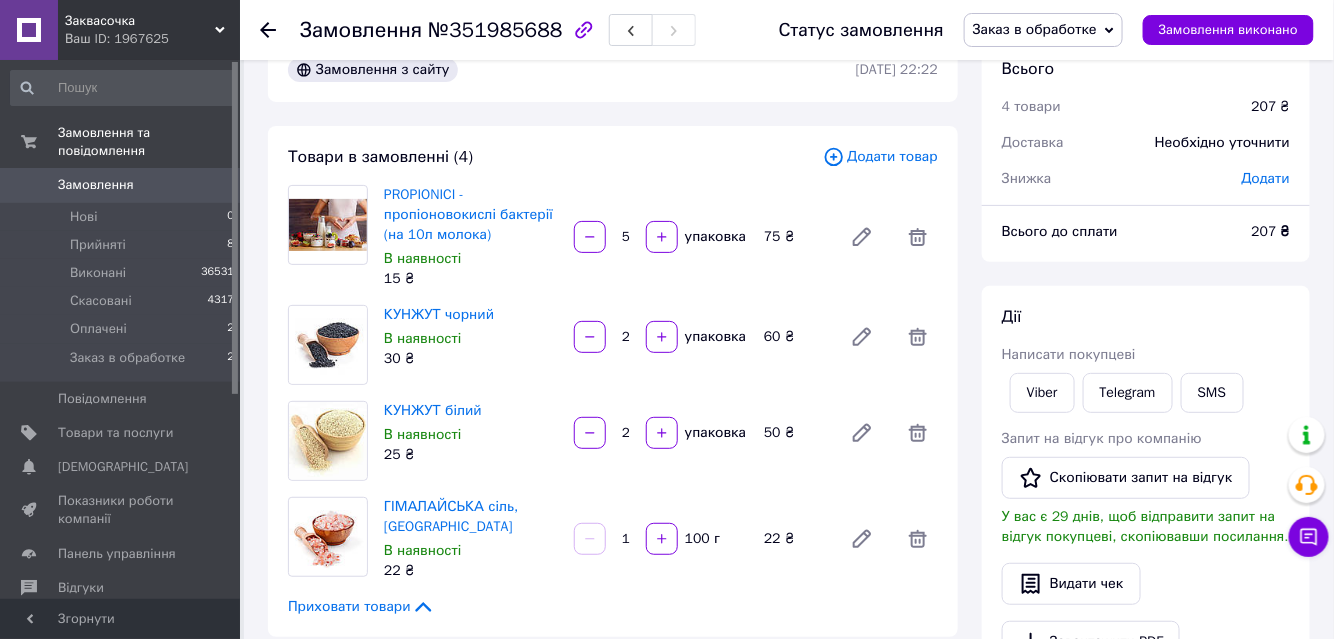 scroll, scrollTop: 0, scrollLeft: 0, axis: both 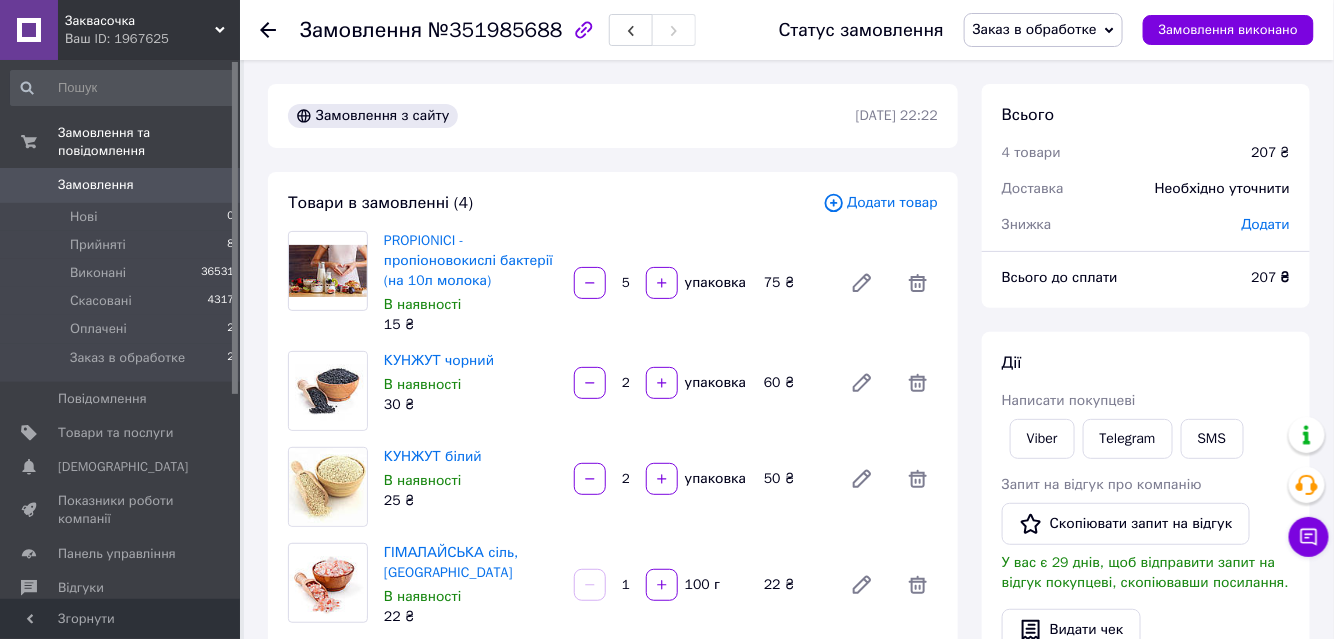 click on "Заказ в обработке" at bounding box center (1035, 29) 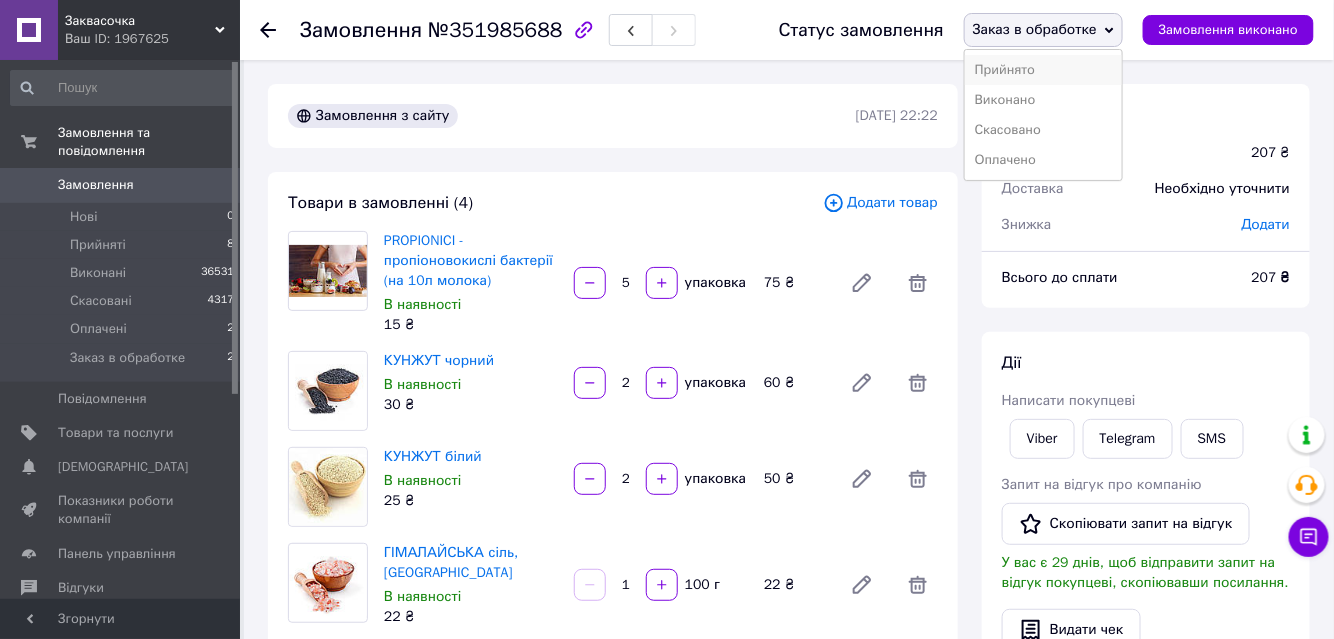 click on "Прийнято" at bounding box center (1043, 70) 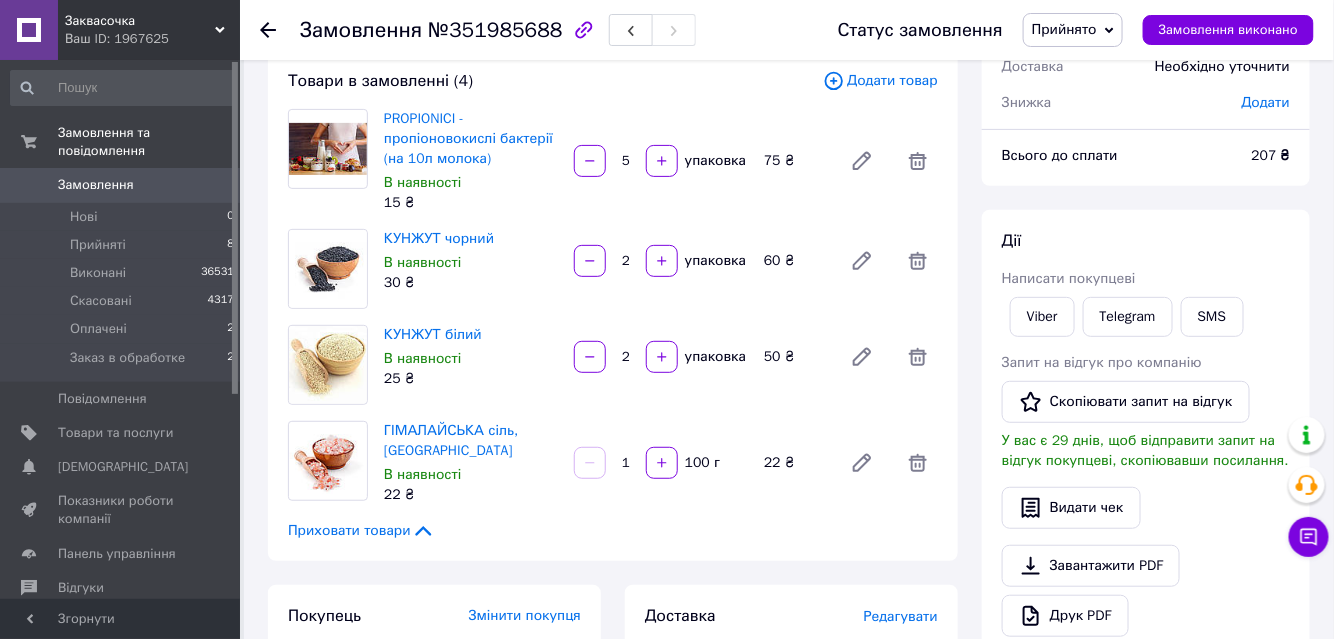 scroll, scrollTop: 90, scrollLeft: 0, axis: vertical 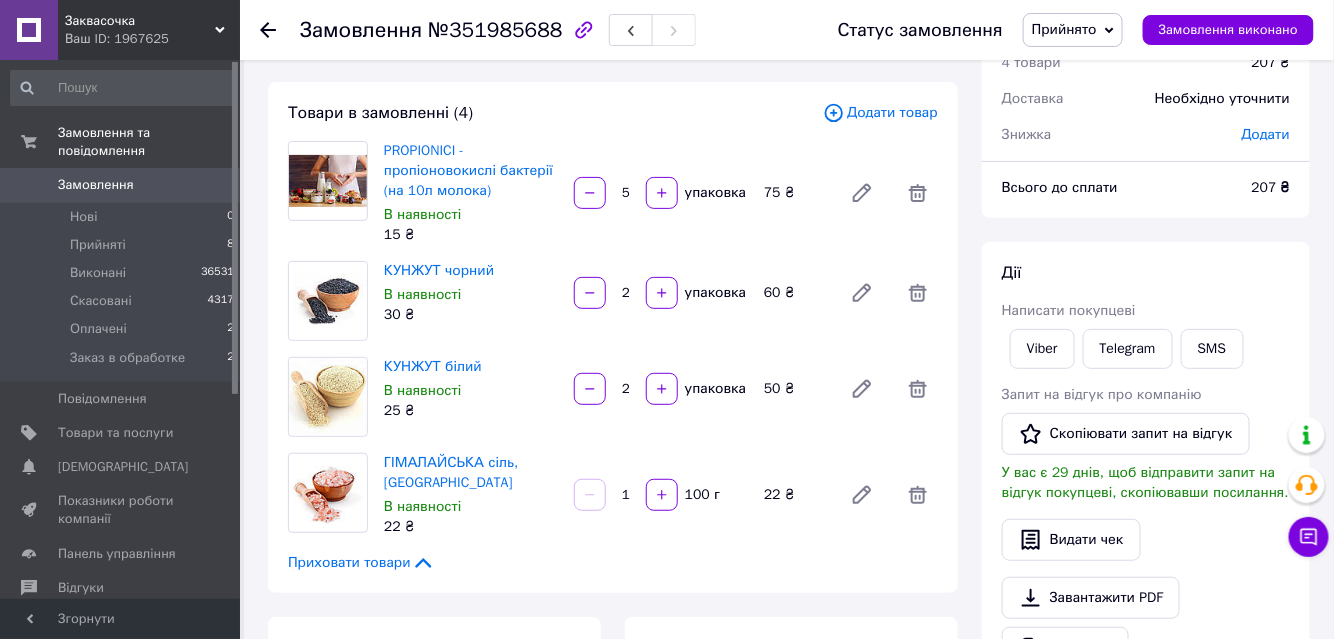 click 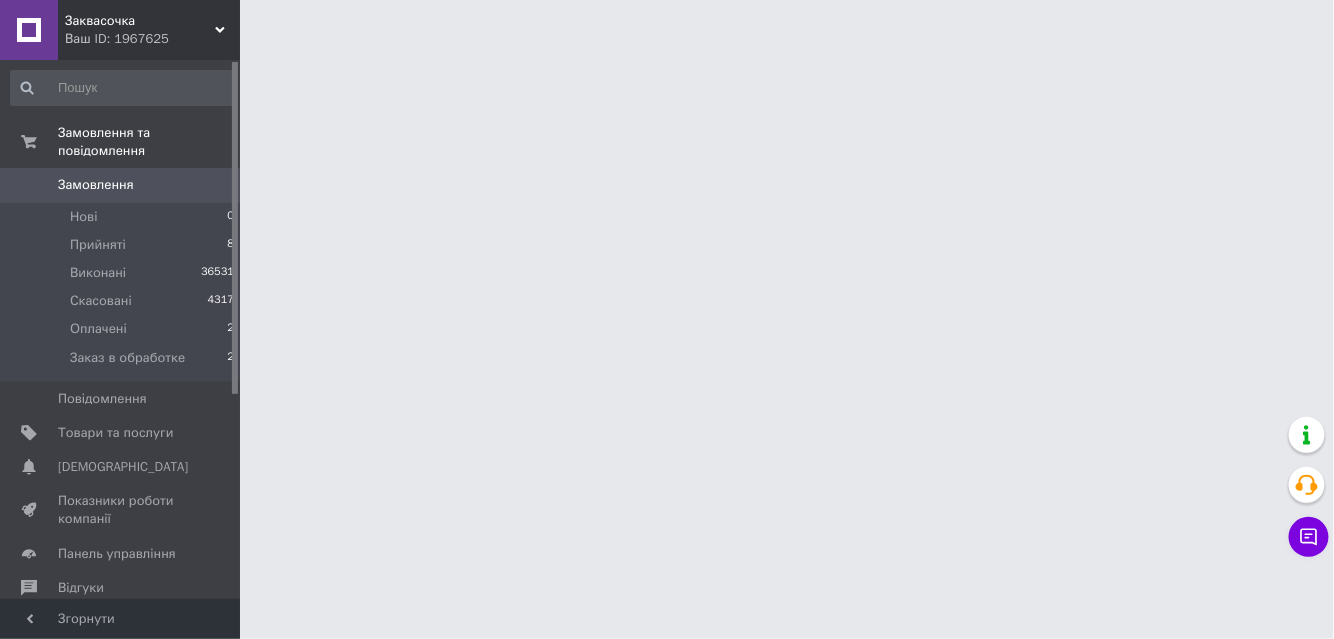 scroll, scrollTop: 0, scrollLeft: 0, axis: both 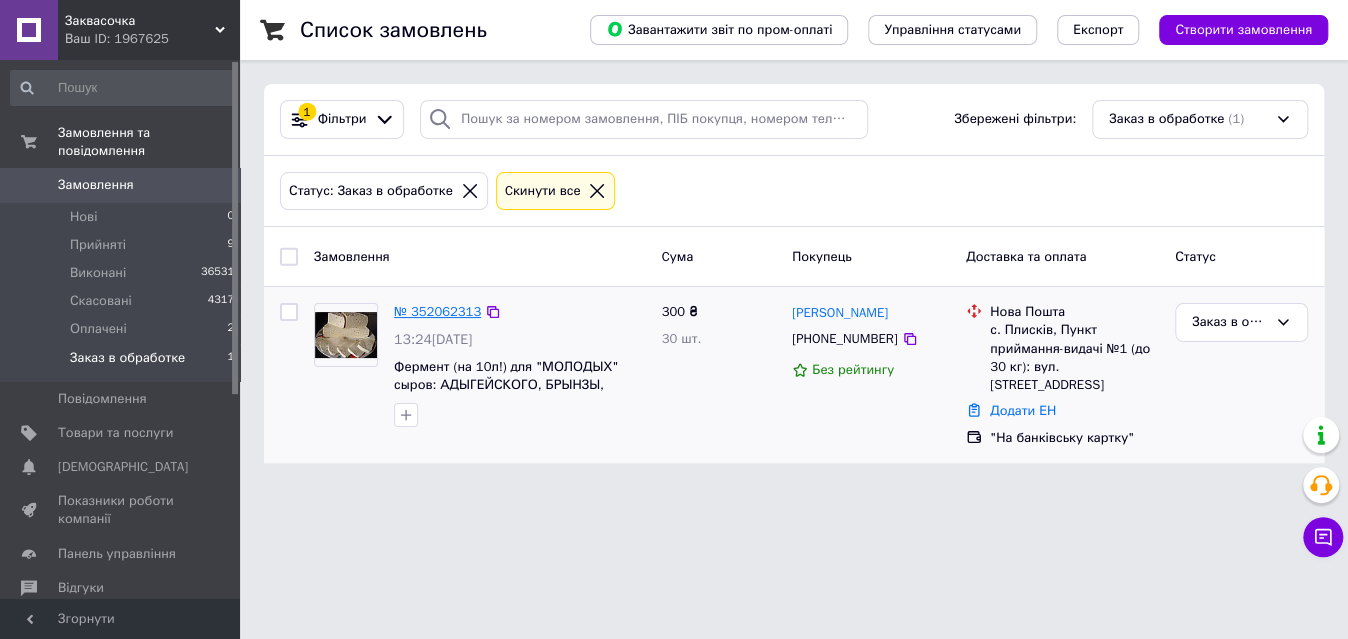 click on "№ 352062313" at bounding box center (437, 311) 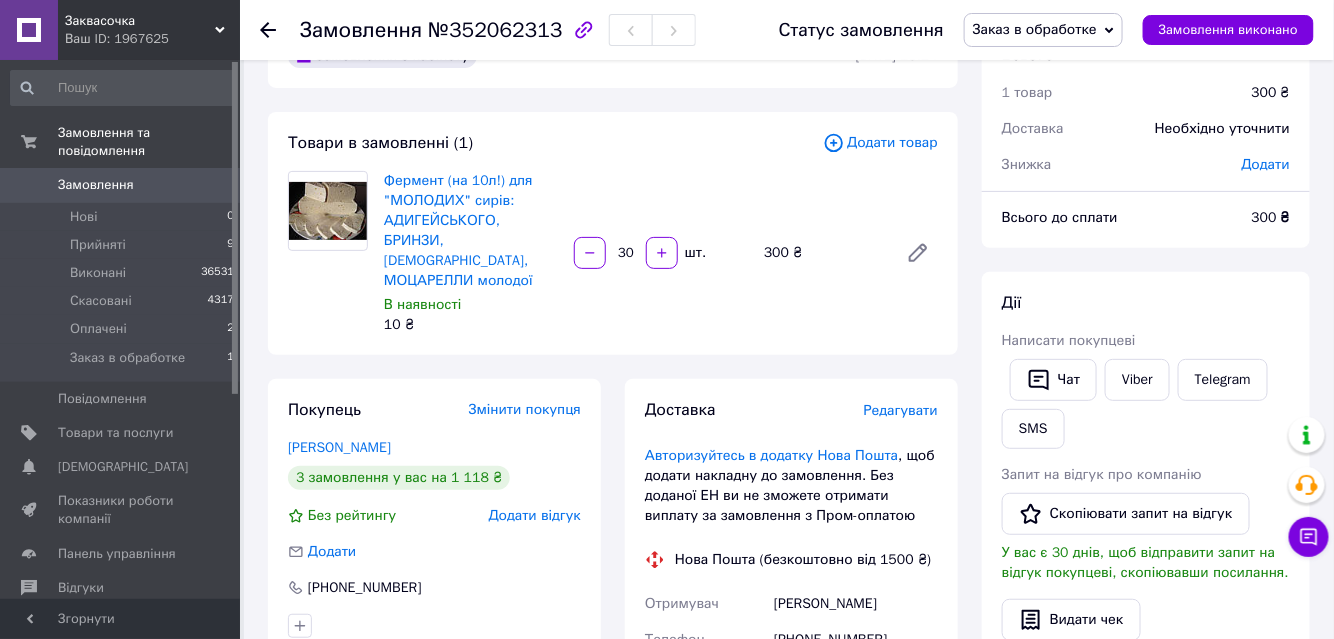scroll, scrollTop: 90, scrollLeft: 0, axis: vertical 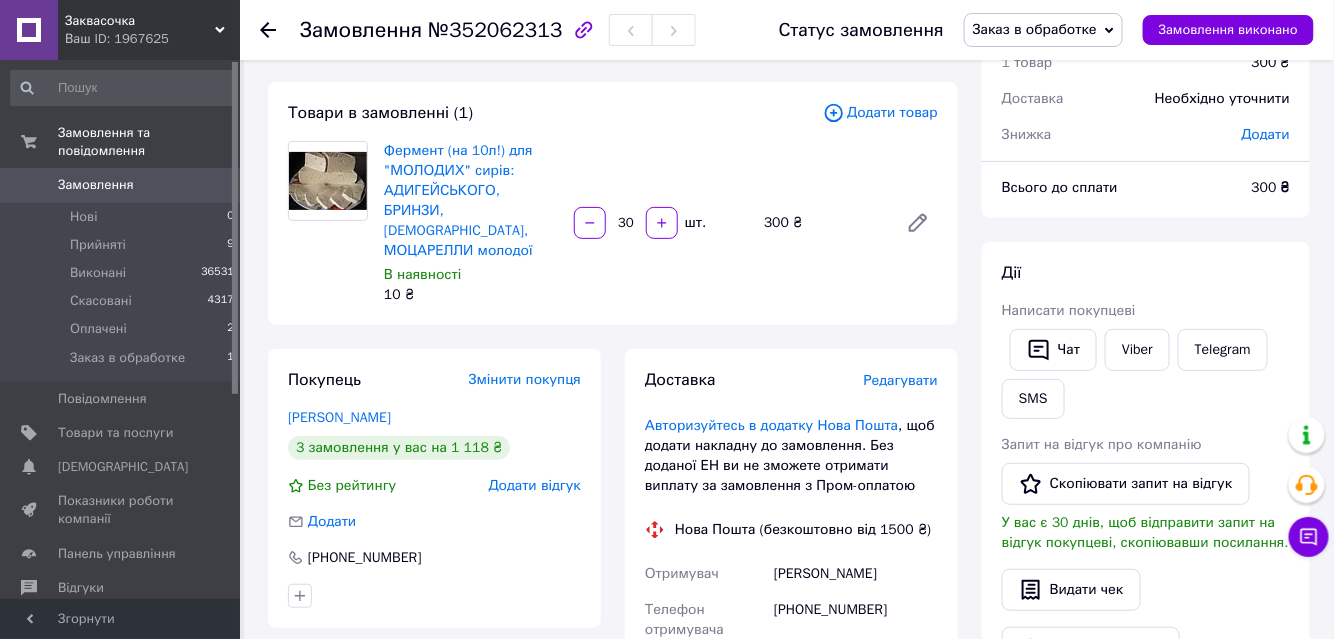 click on "Заказ в обработке" at bounding box center [1035, 29] 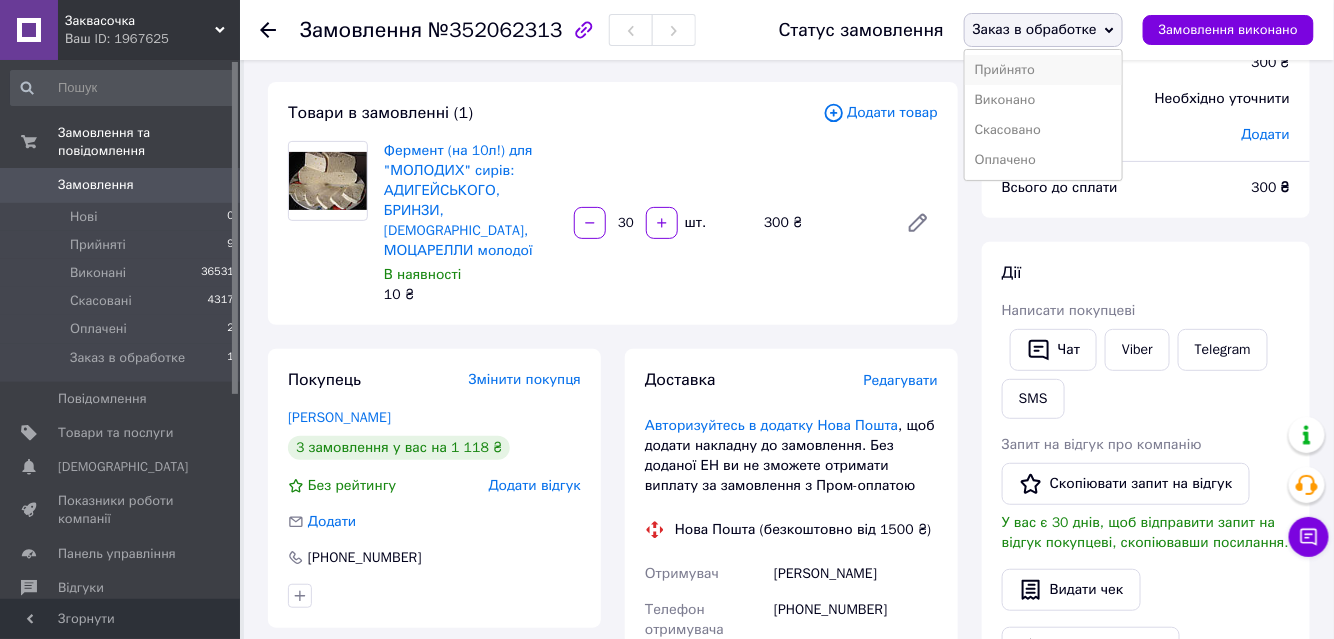 click on "Прийнято" at bounding box center [1043, 70] 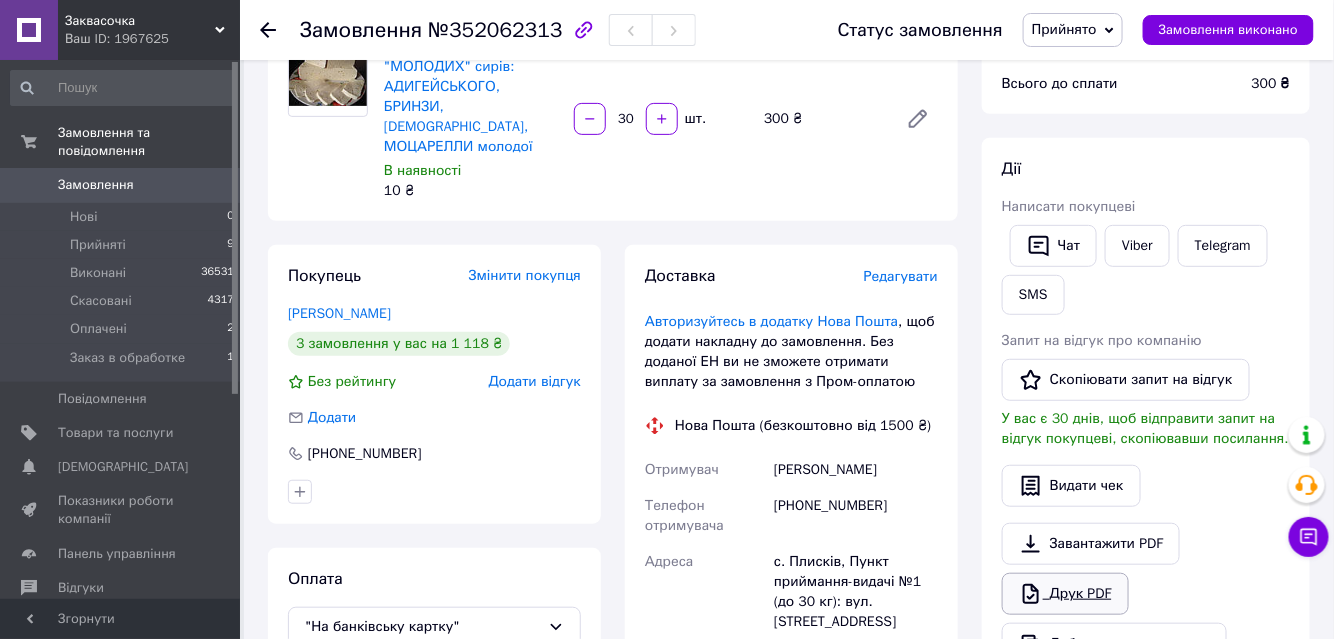 scroll, scrollTop: 0, scrollLeft: 0, axis: both 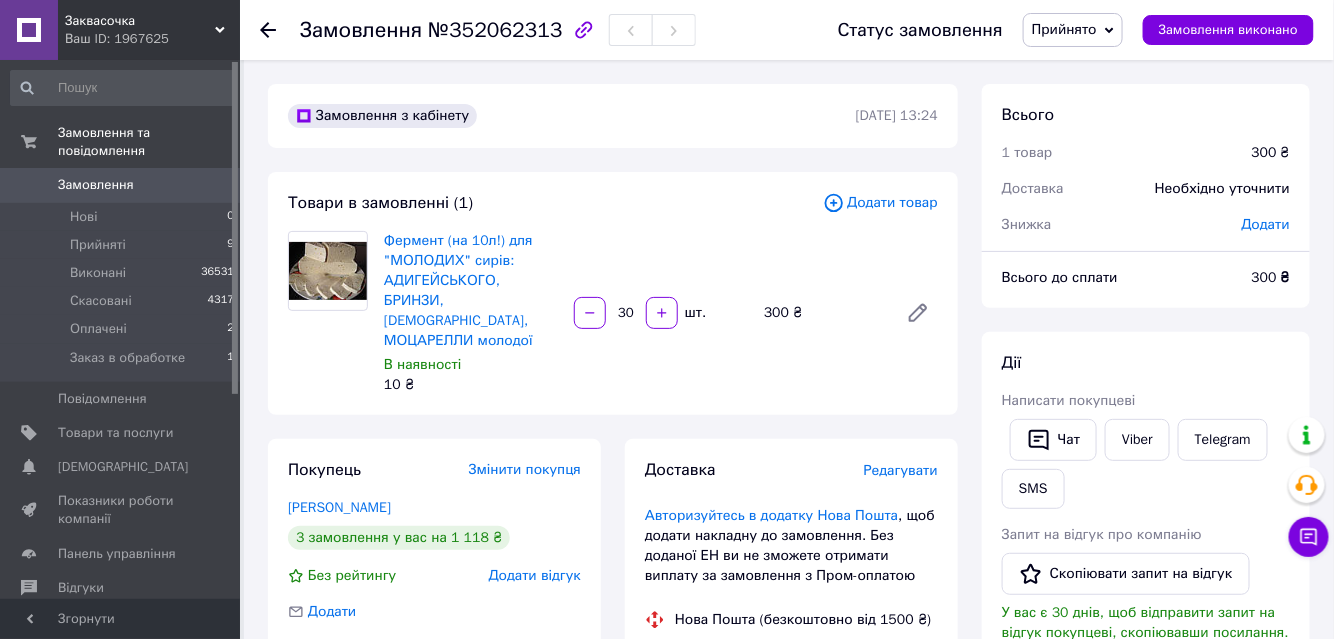 click 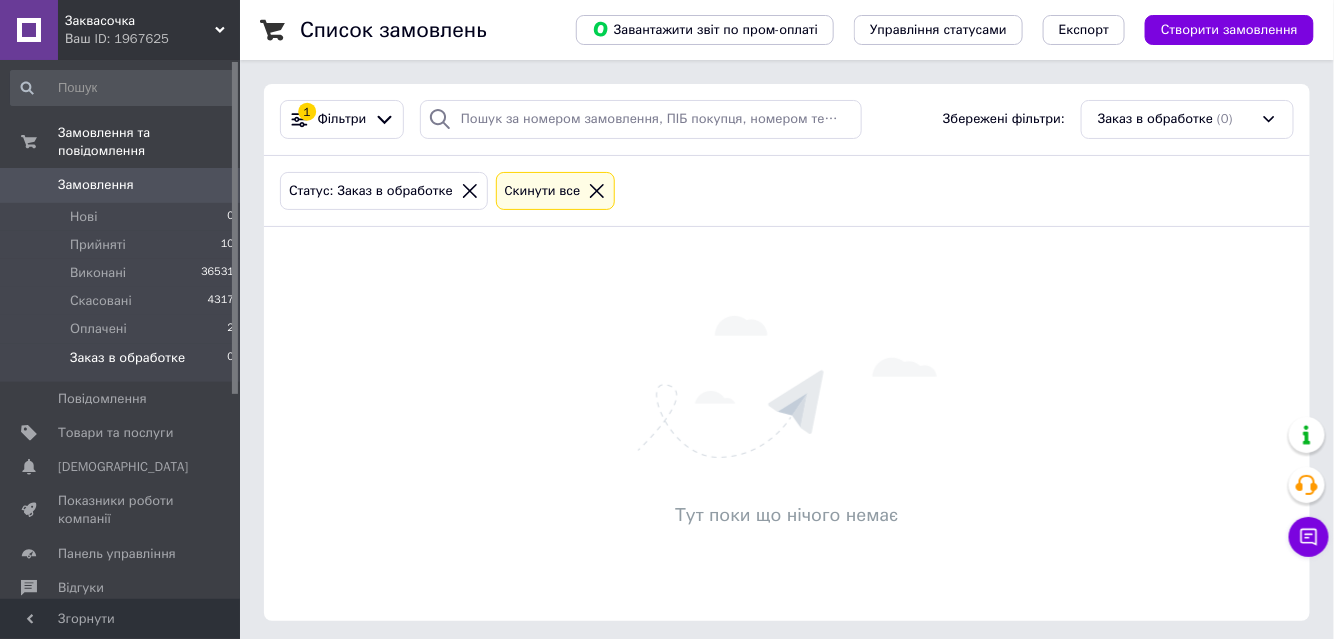 click 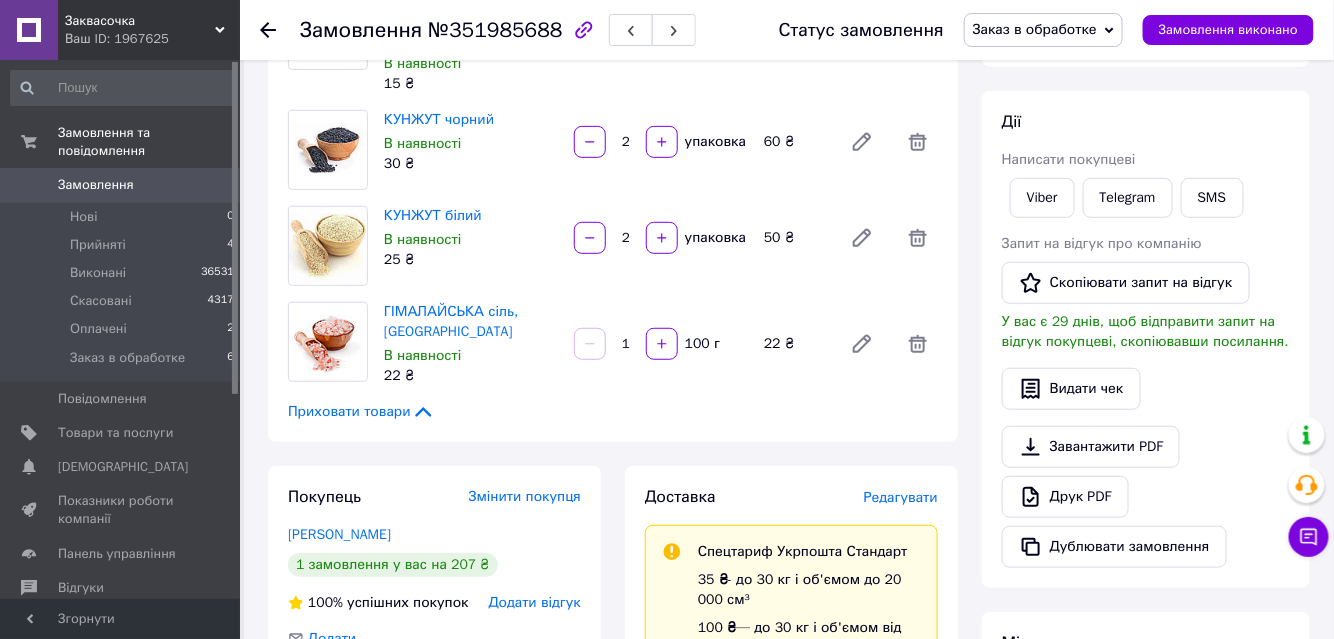 scroll, scrollTop: 272, scrollLeft: 0, axis: vertical 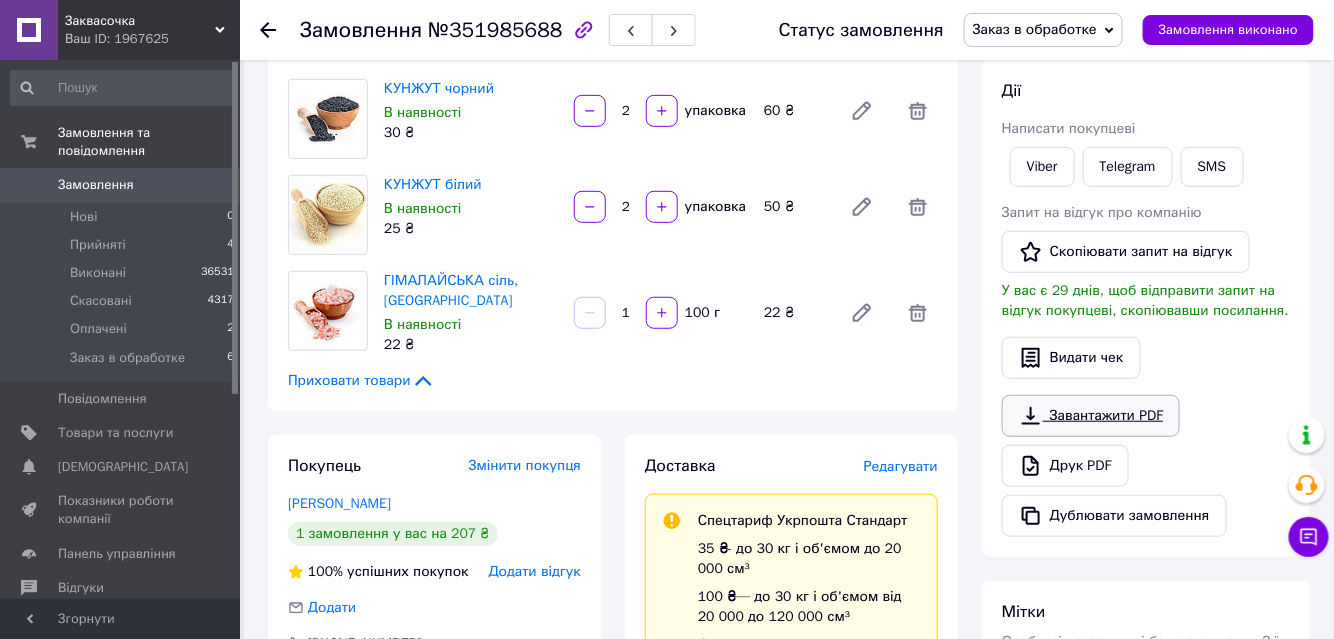 click on "Завантажити PDF" at bounding box center [1091, 416] 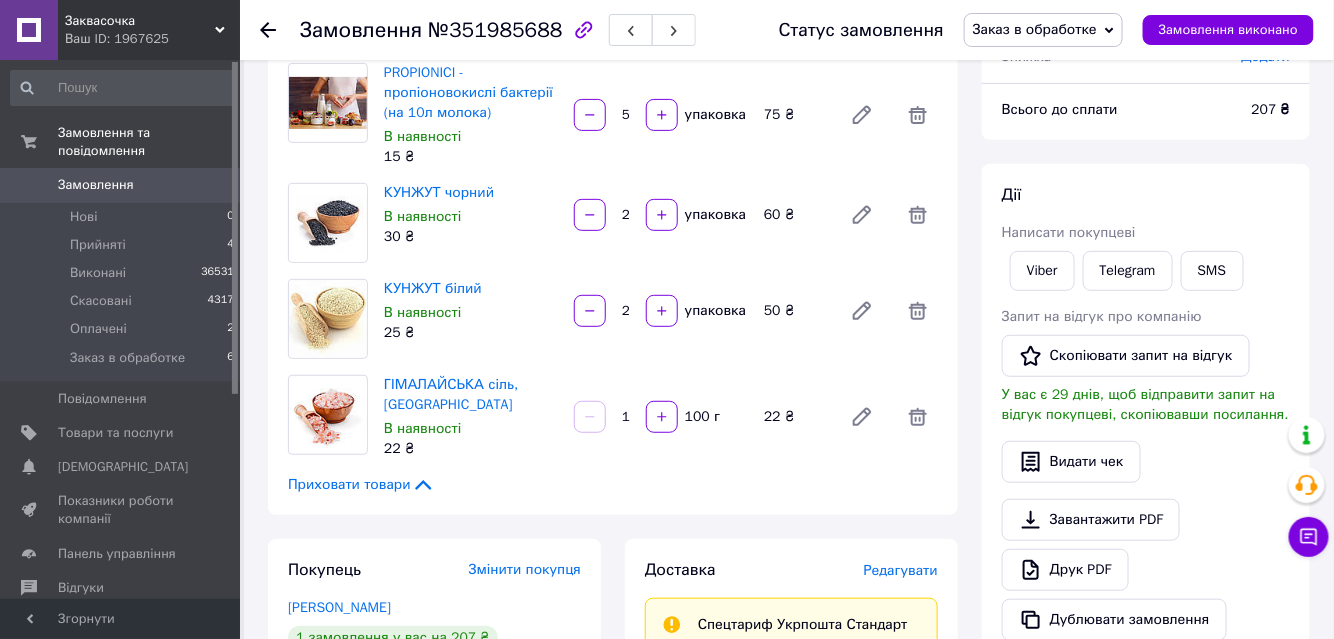 scroll, scrollTop: 90, scrollLeft: 0, axis: vertical 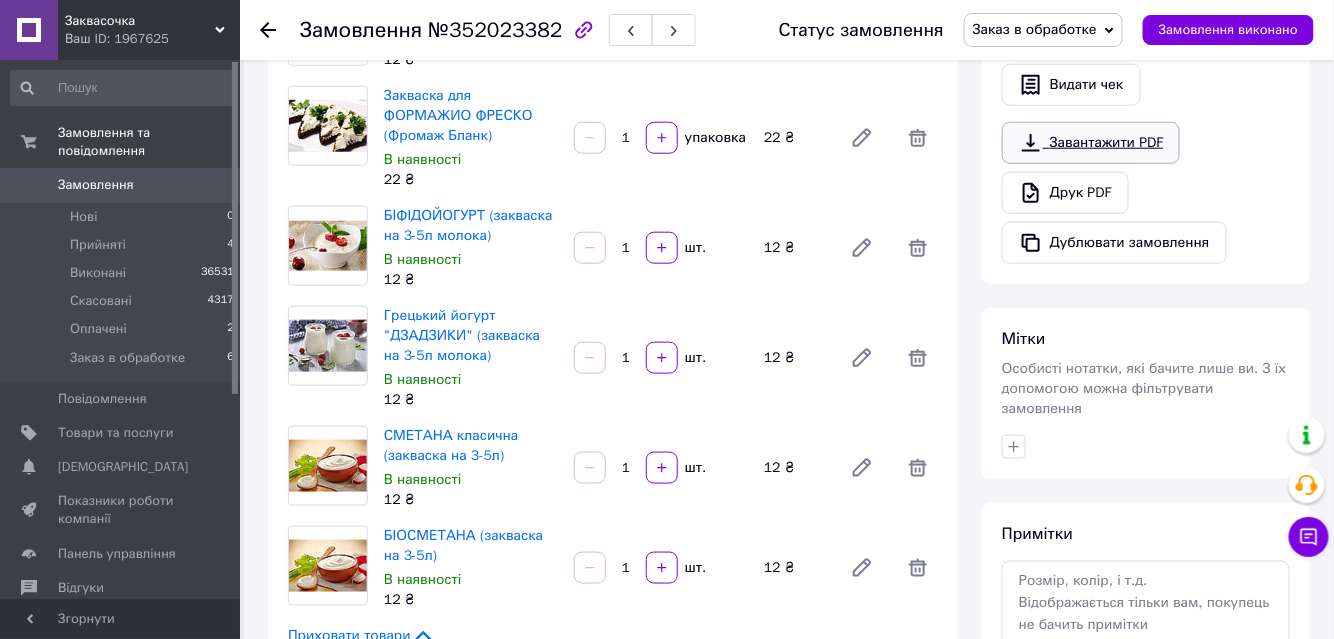 click on "Завантажити PDF" at bounding box center (1091, 143) 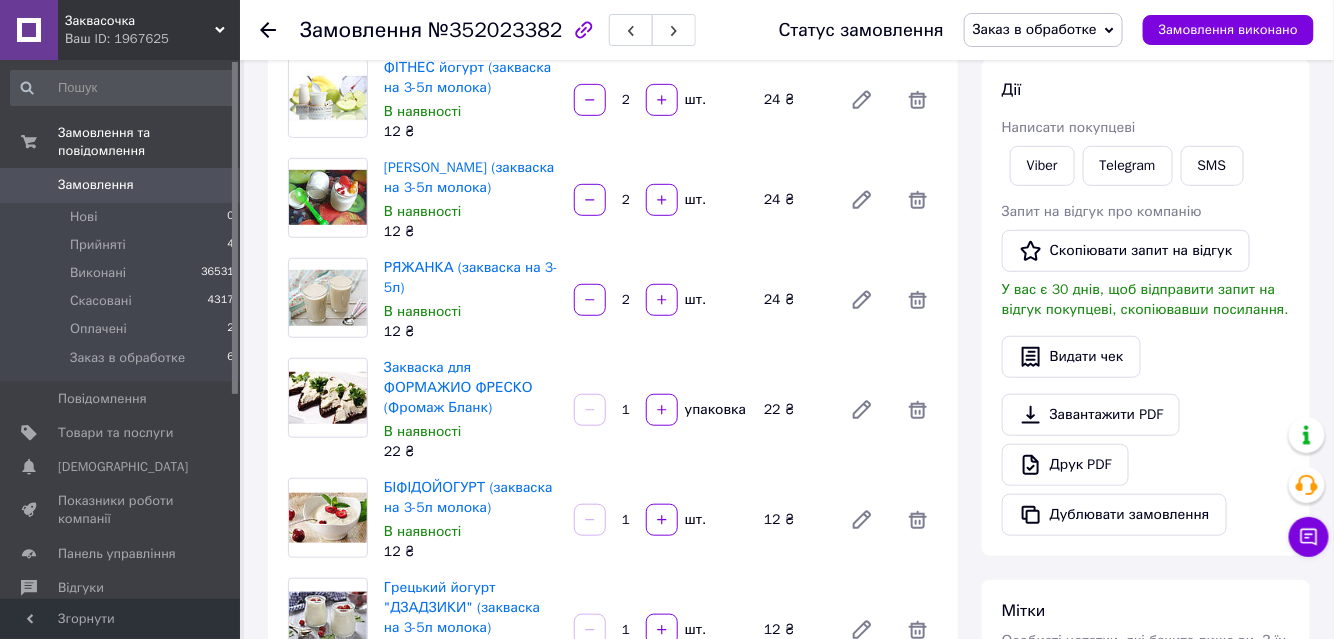 scroll, scrollTop: 0, scrollLeft: 0, axis: both 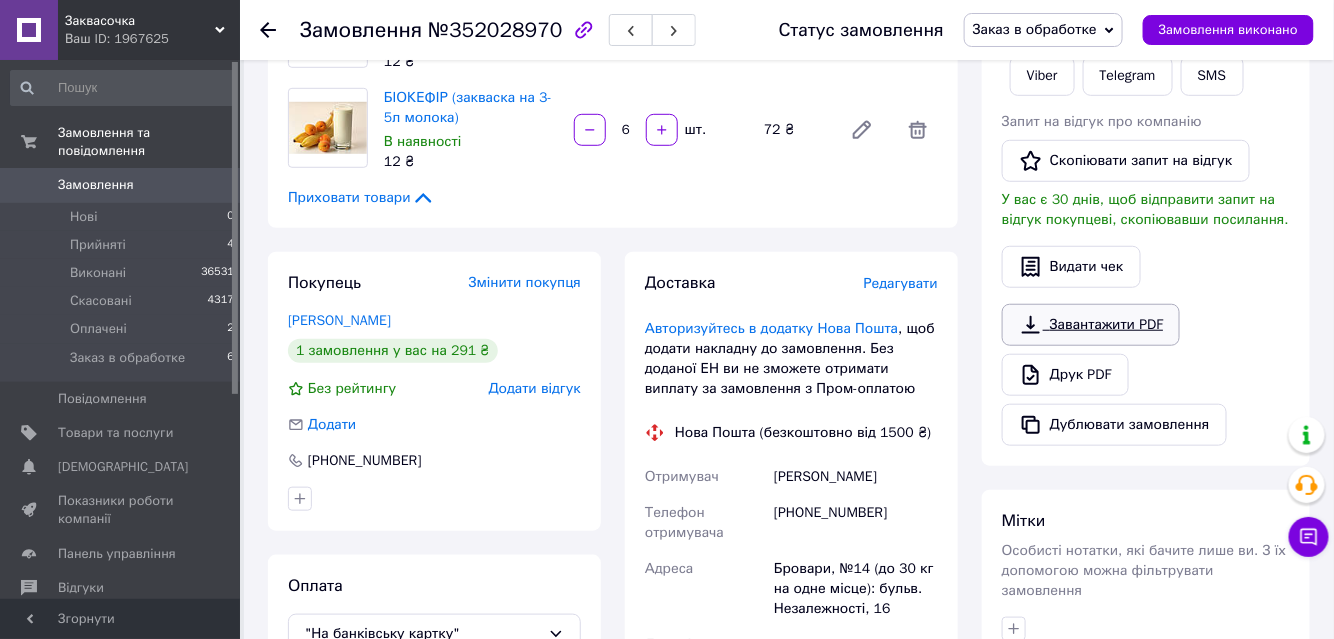 click on "Завантажити PDF" at bounding box center [1091, 325] 